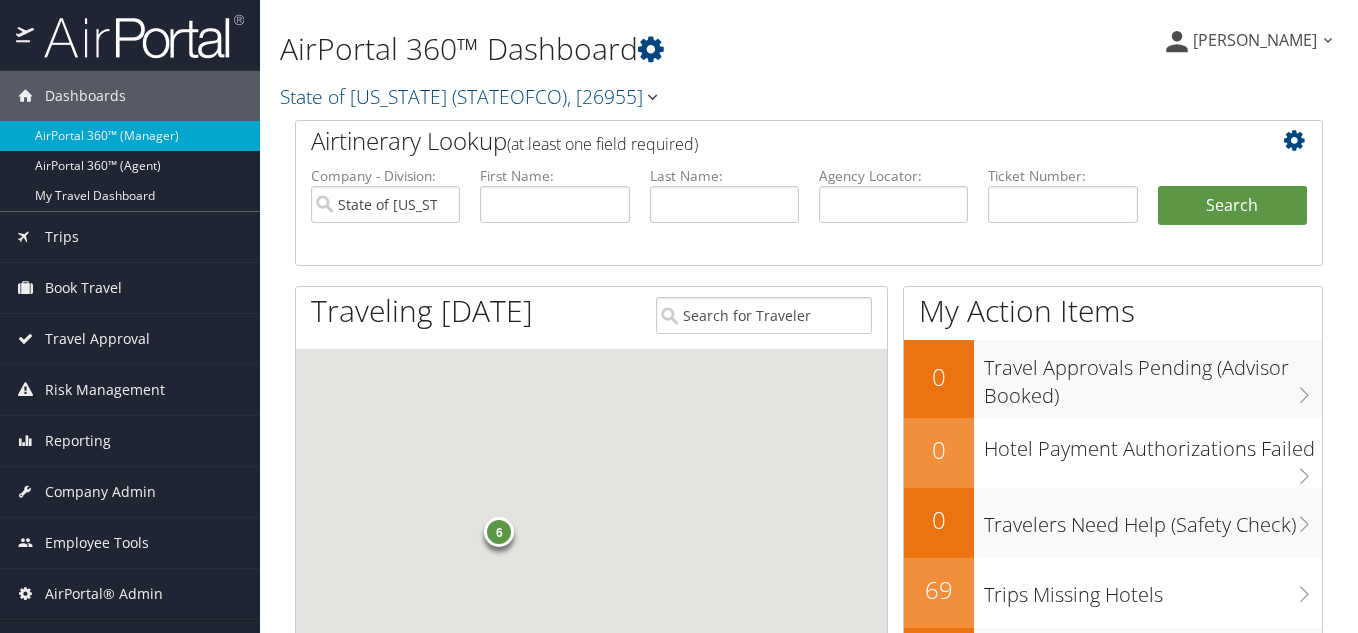 scroll, scrollTop: 0, scrollLeft: 0, axis: both 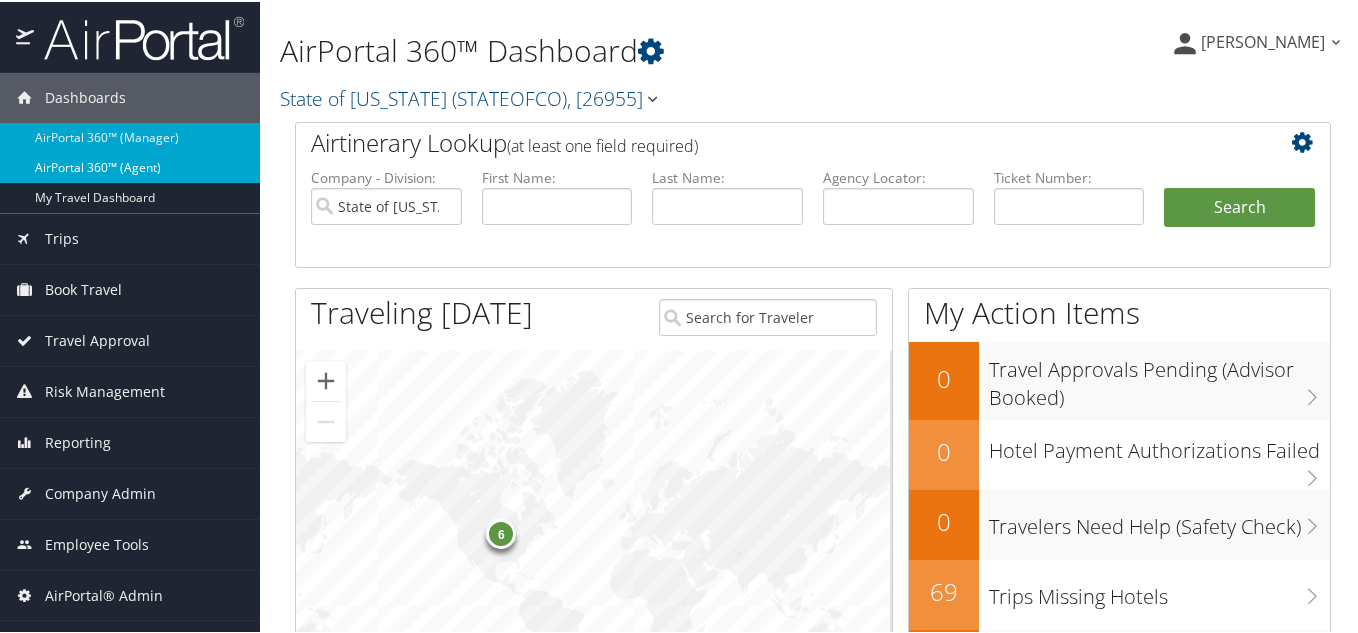 click on "AirPortal 360™ (Agent)" at bounding box center (130, 166) 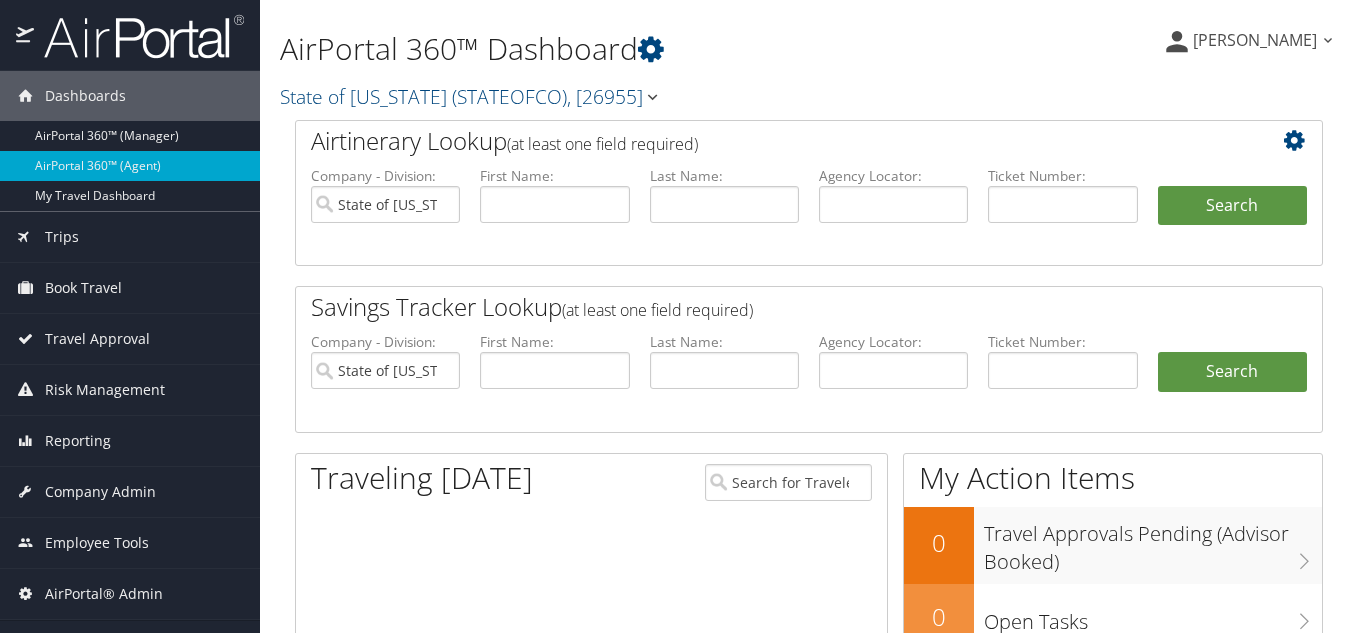 scroll, scrollTop: 0, scrollLeft: 0, axis: both 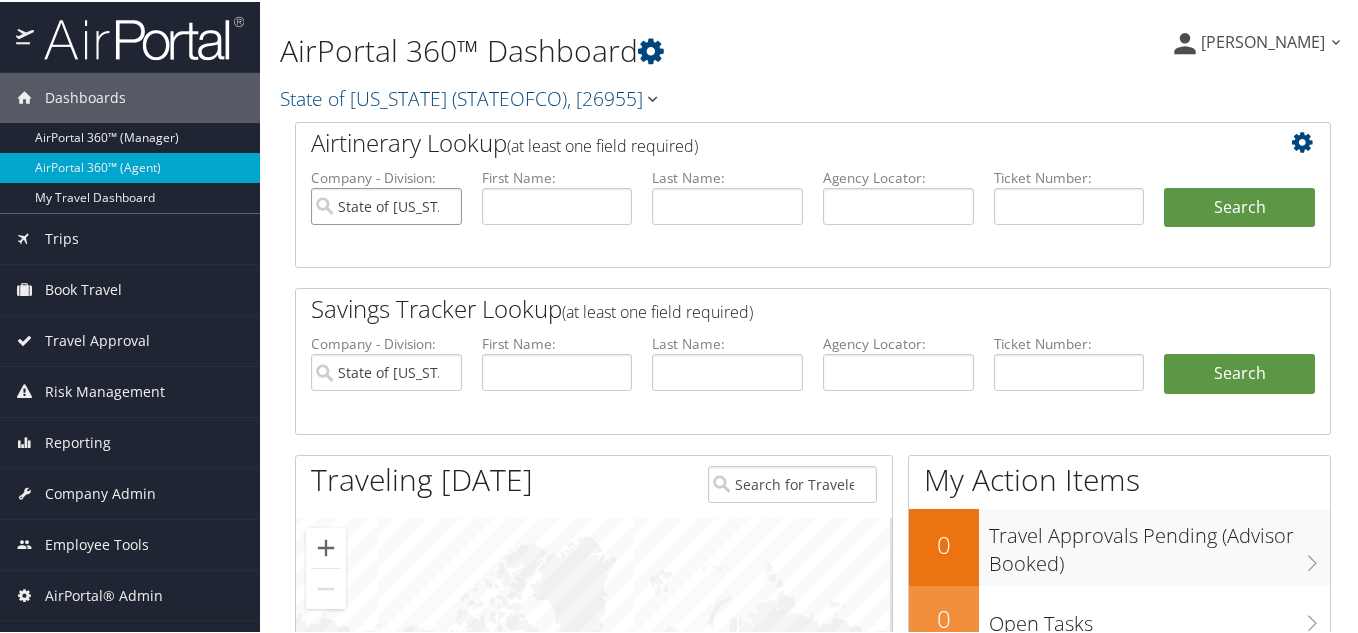 click on "State of Colorado" at bounding box center [386, 204] 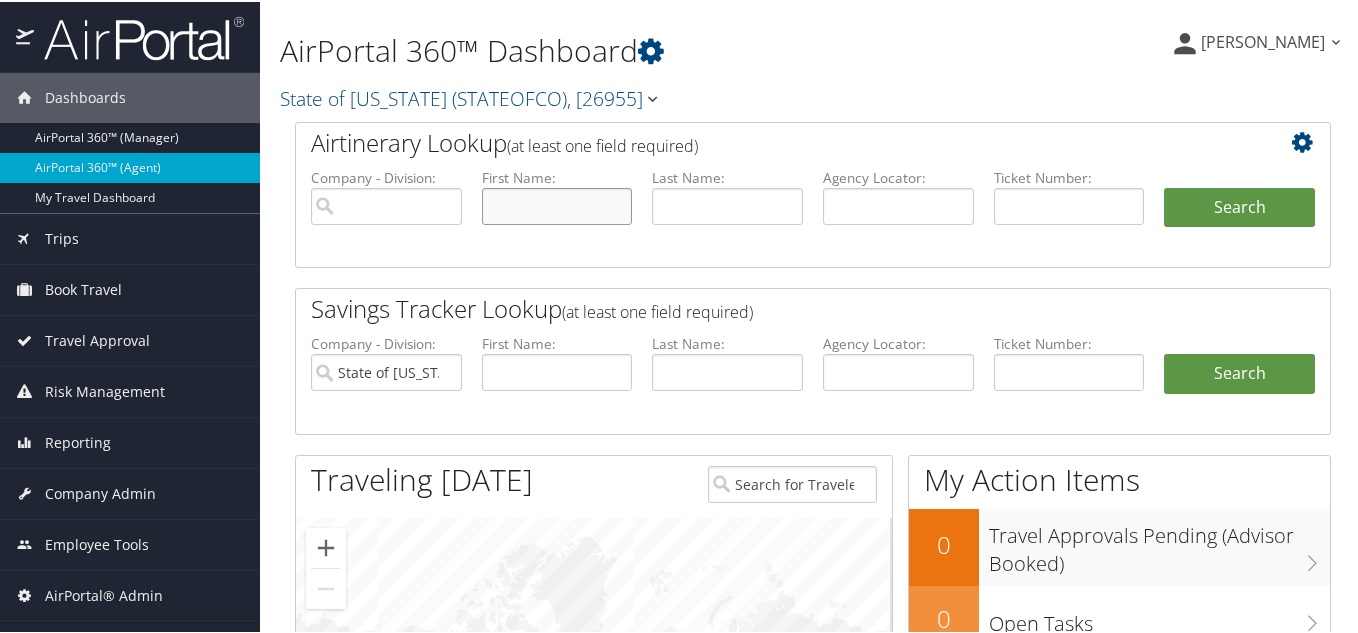 click at bounding box center (557, 204) 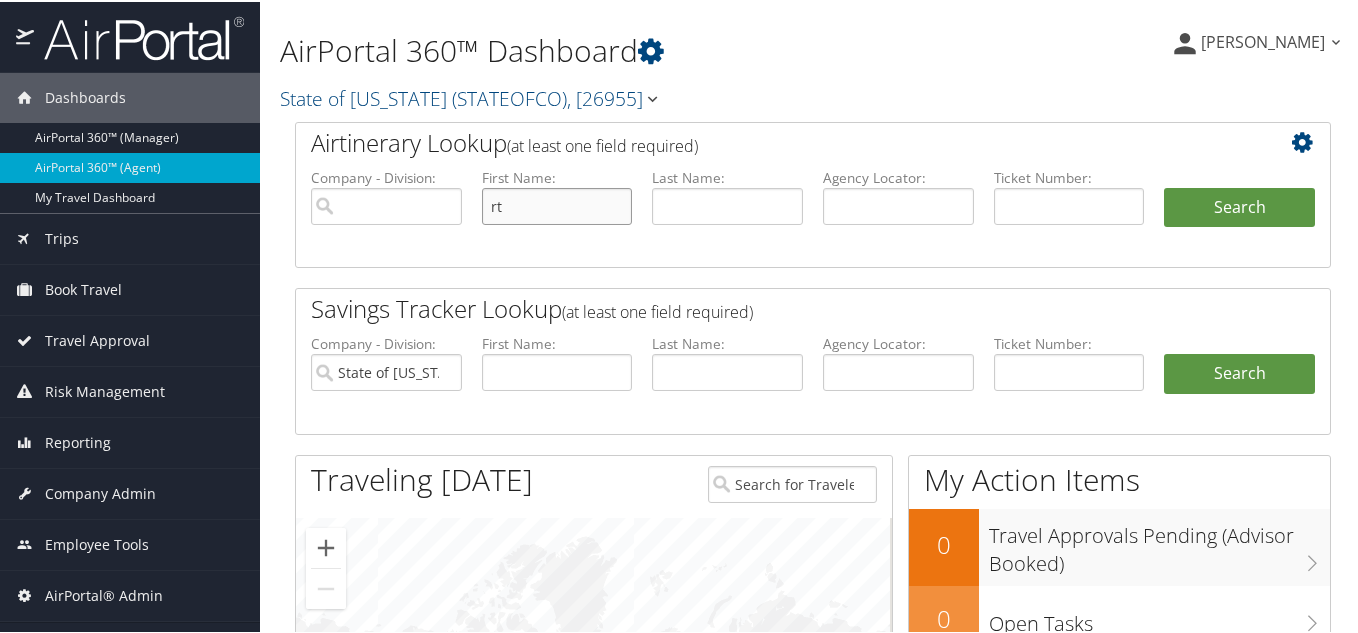 type on "r" 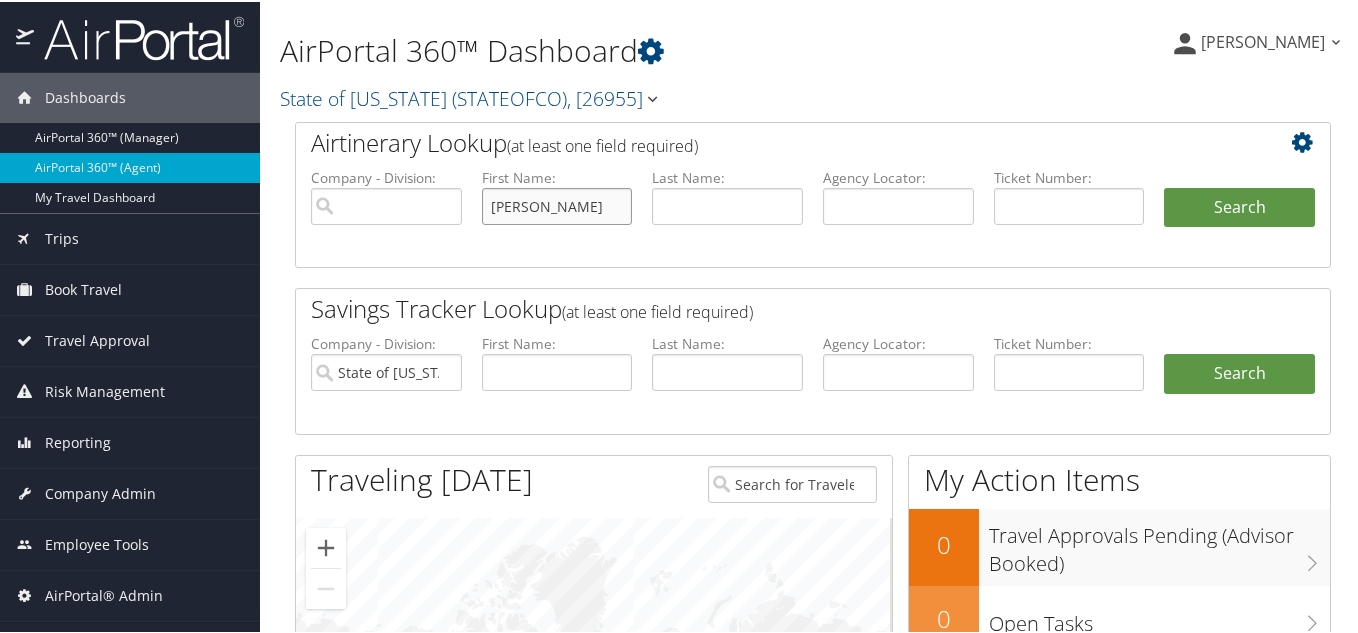 type on "thomas" 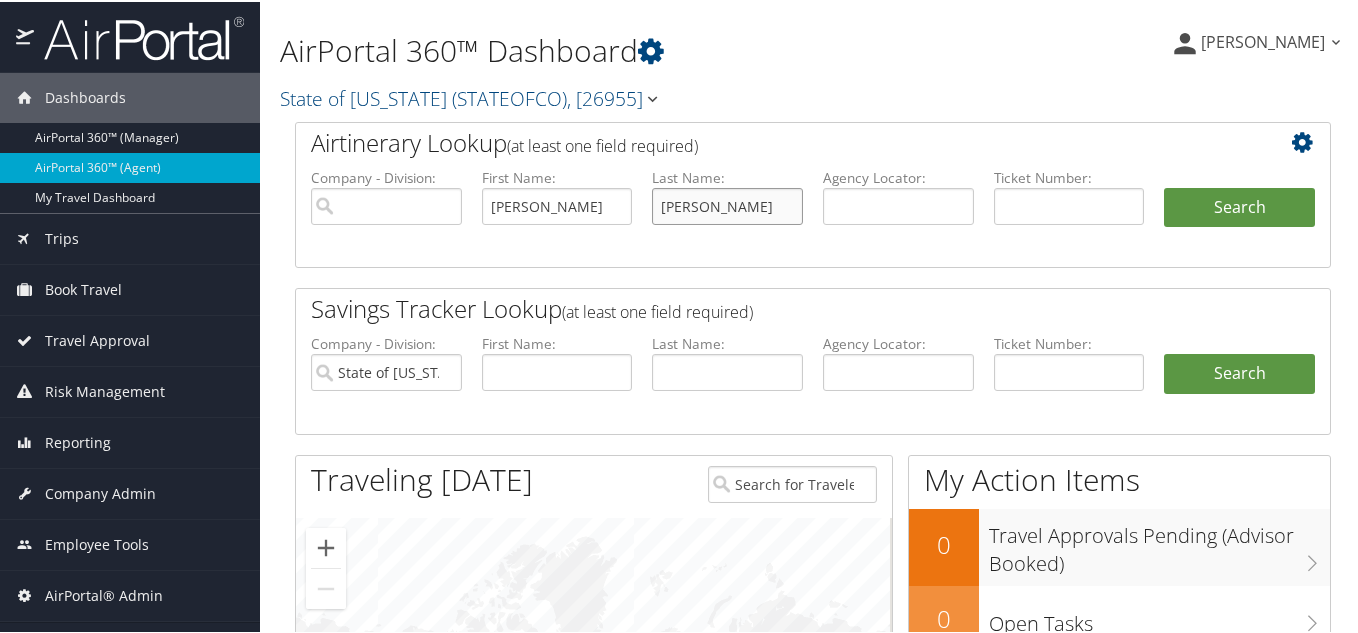 type on "olsen" 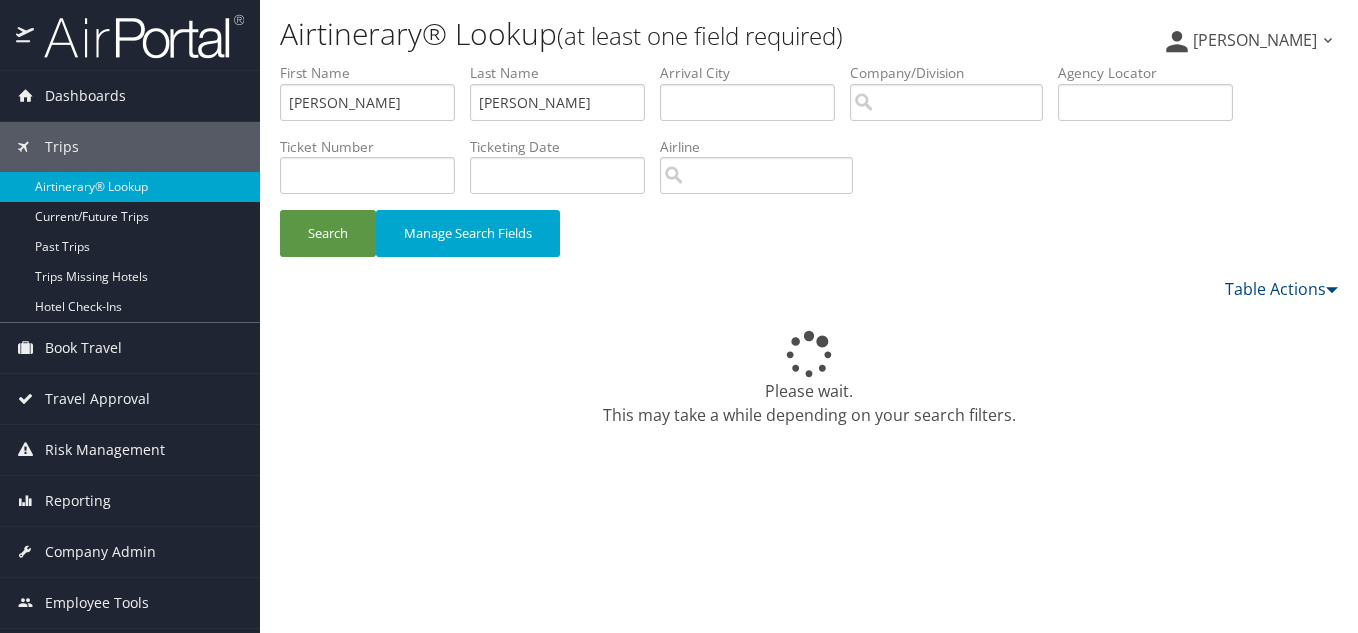 scroll, scrollTop: 0, scrollLeft: 0, axis: both 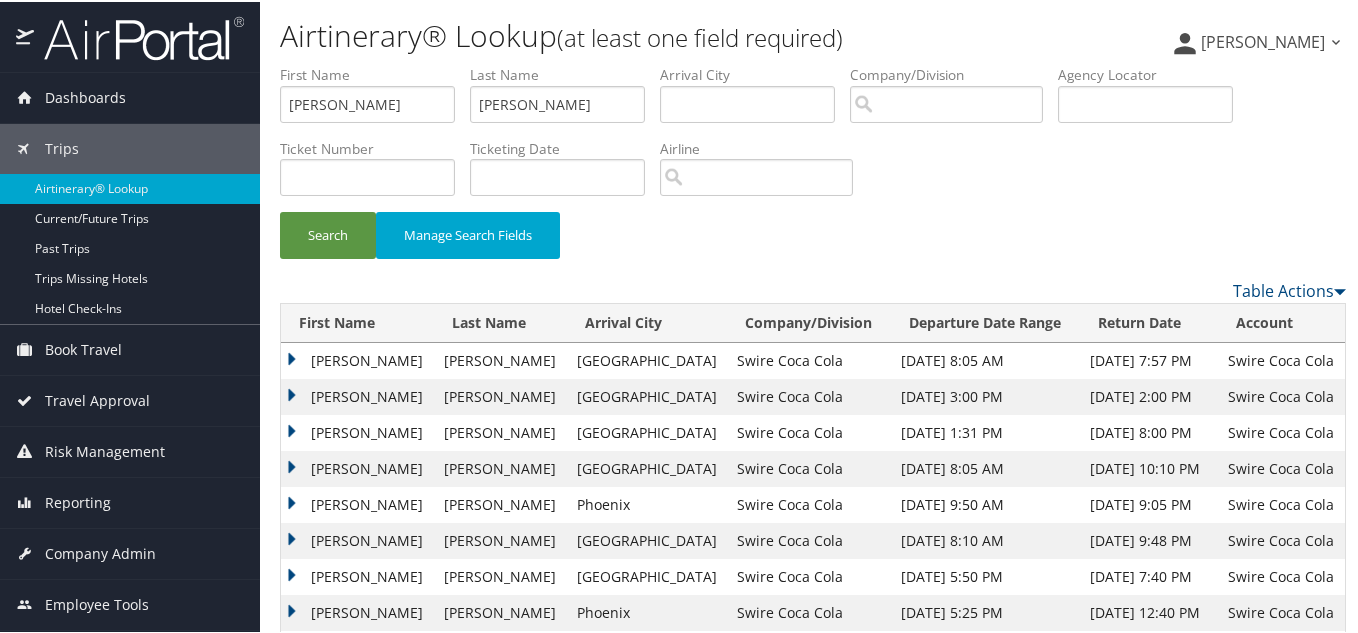 click on "[PERSON_NAME]" at bounding box center [357, 395] 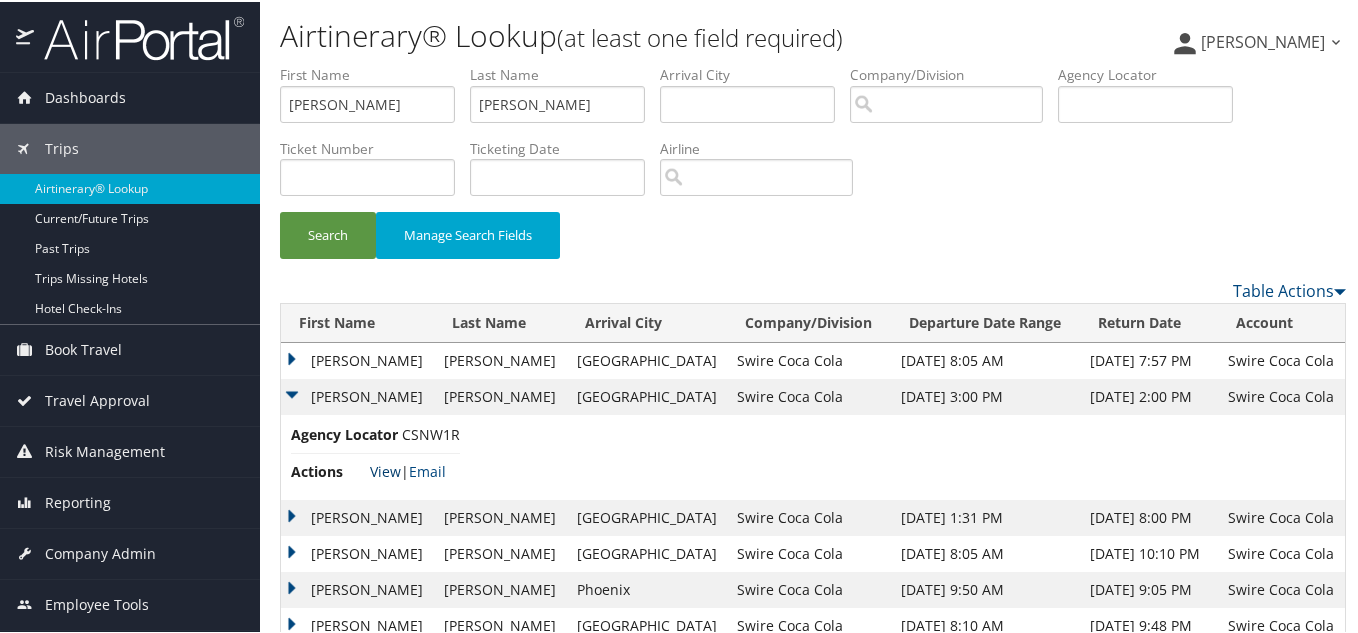 click on "View" at bounding box center (385, 469) 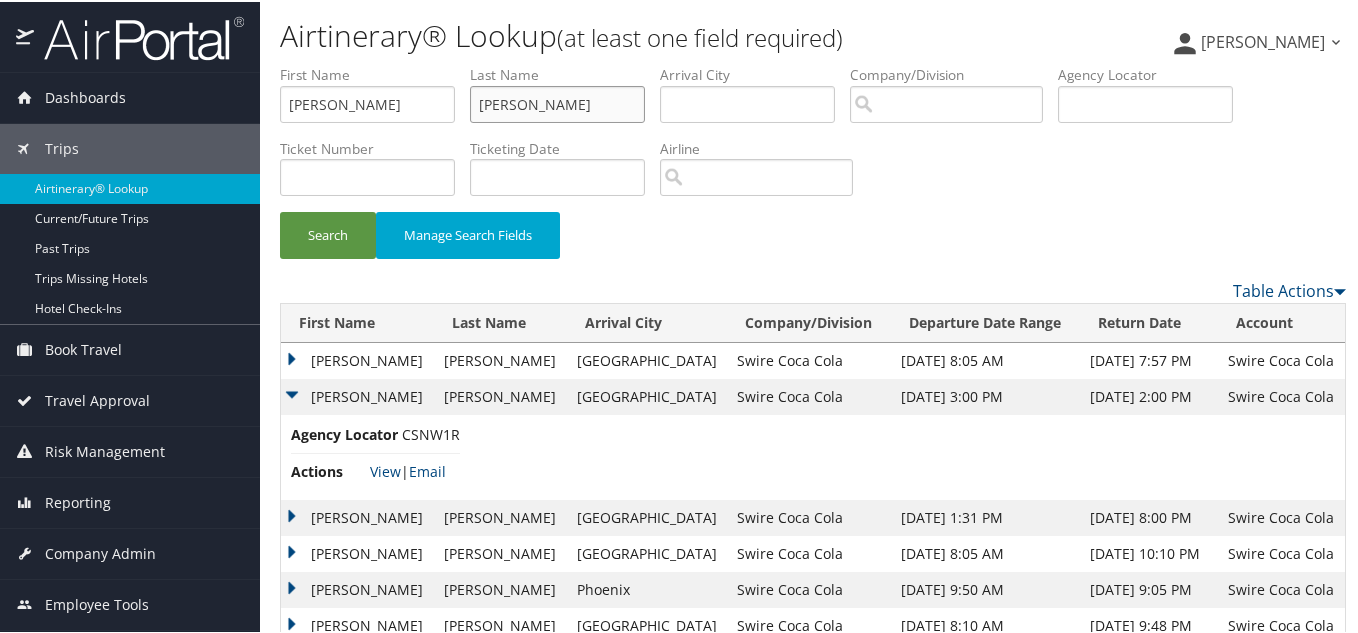 drag, startPoint x: 542, startPoint y: 104, endPoint x: 431, endPoint y: 104, distance: 111 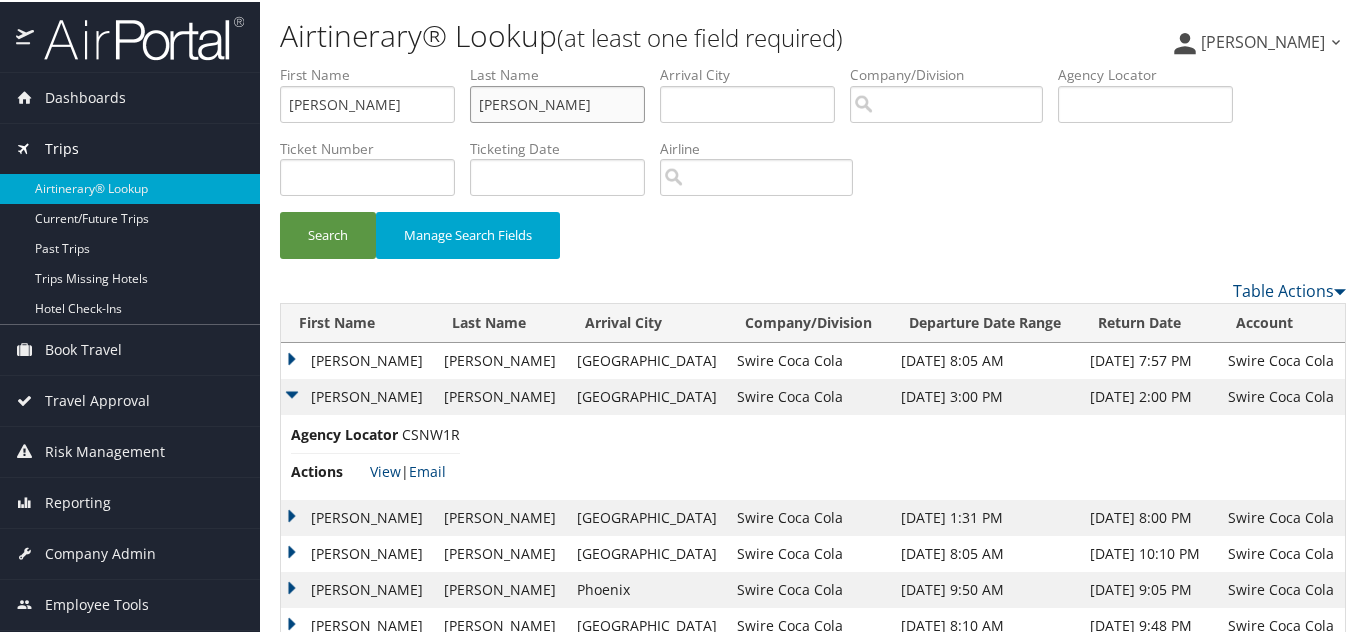 paste on "LAHABSHAN" 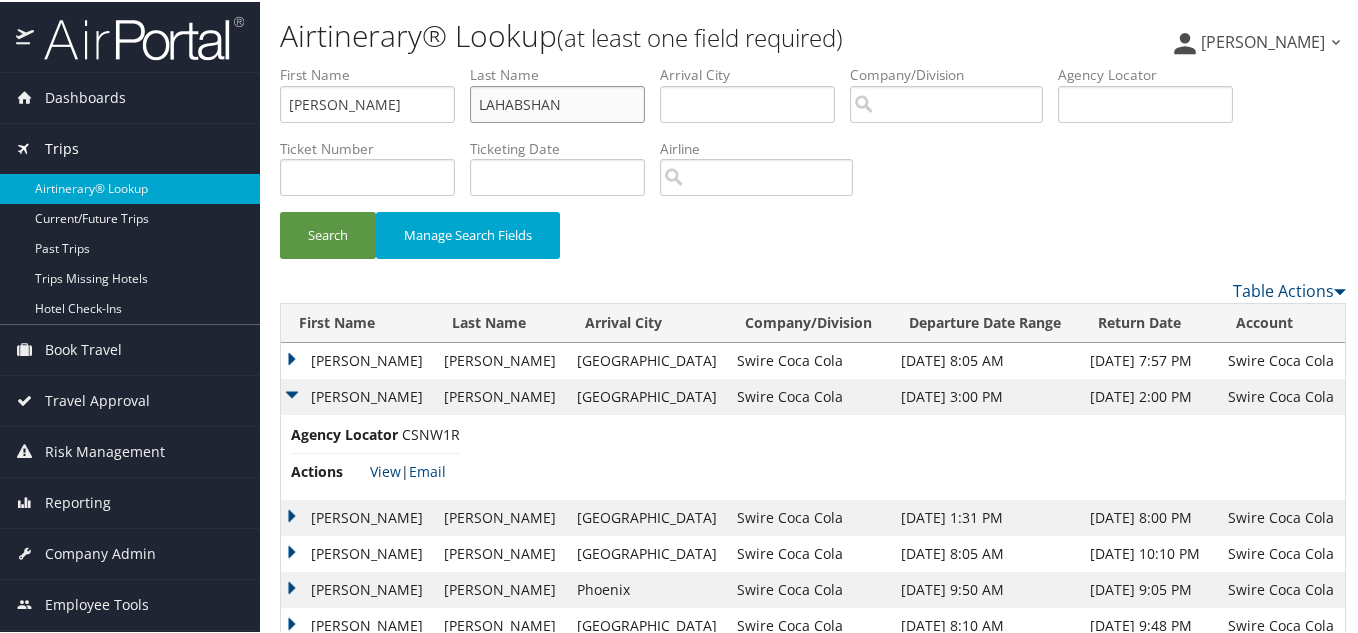 type on "LAHABSHAN" 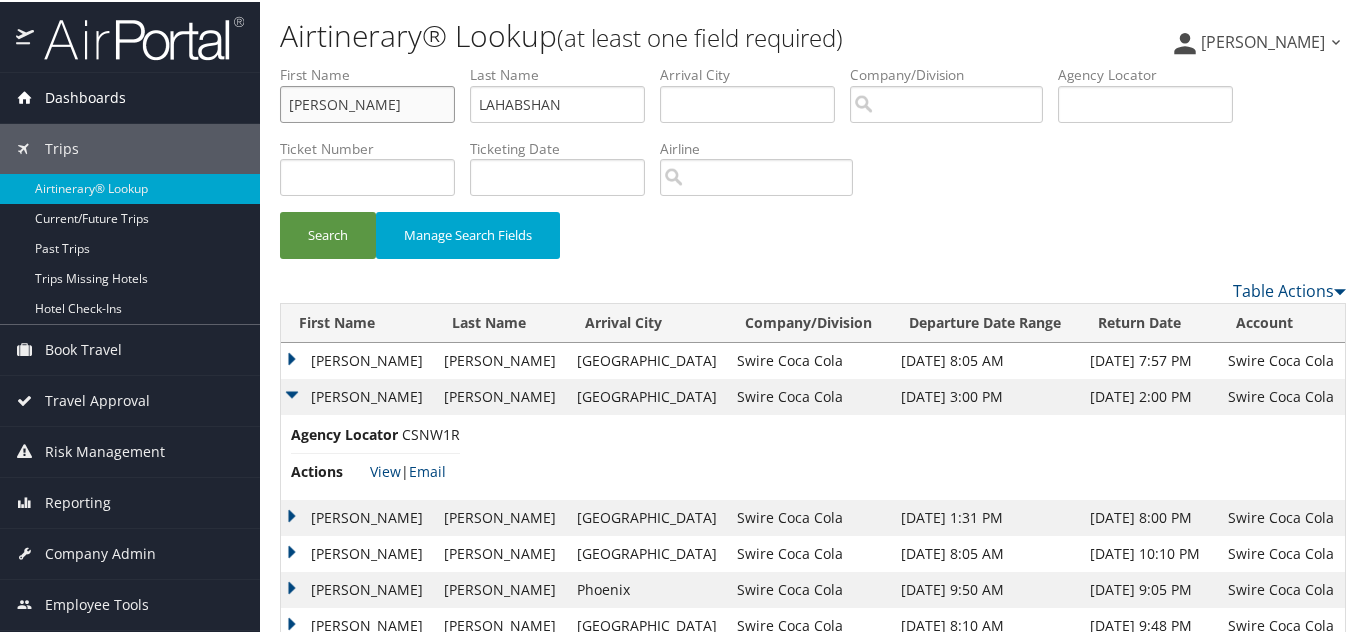 drag, startPoint x: 376, startPoint y: 99, endPoint x: 220, endPoint y: 102, distance: 156.02884 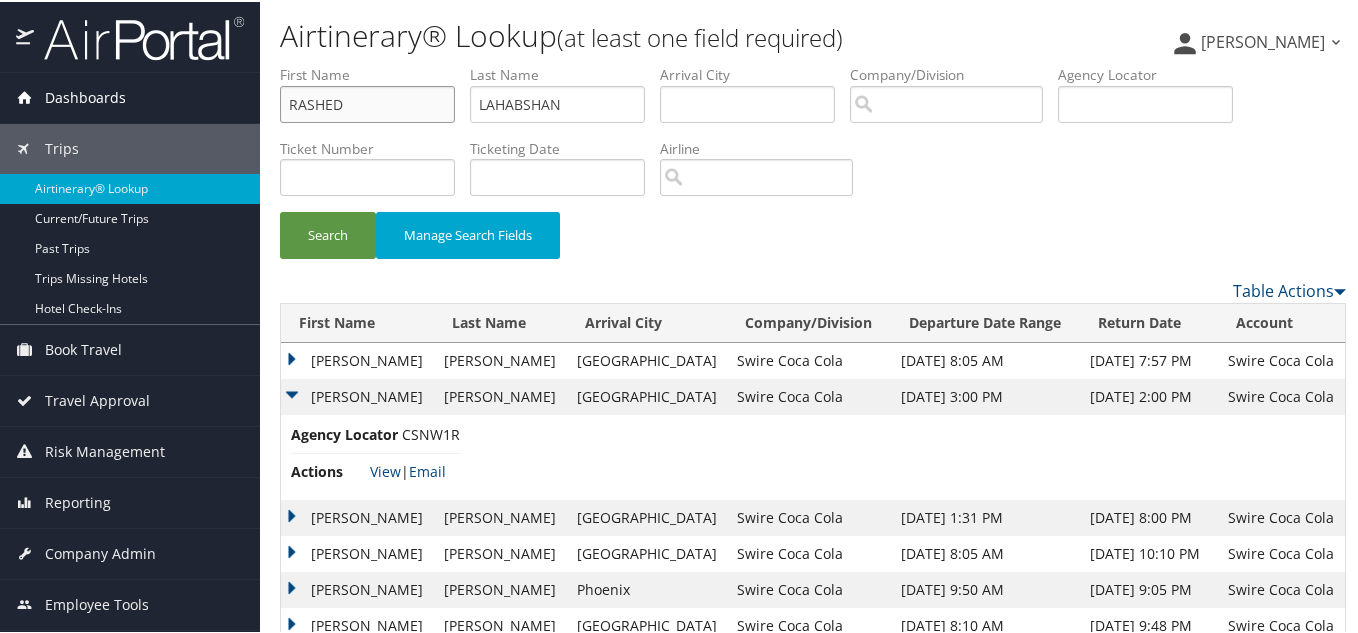 type on "RASHED" 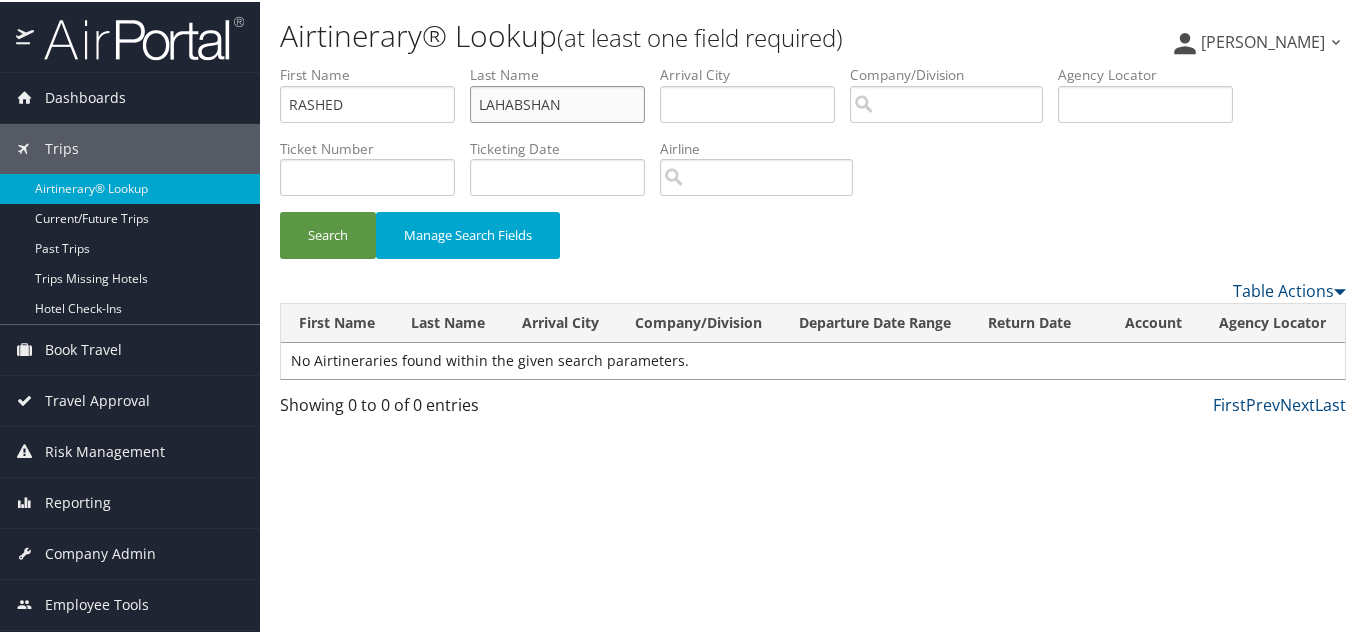 click on "LAHABSHAN" at bounding box center (557, 102) 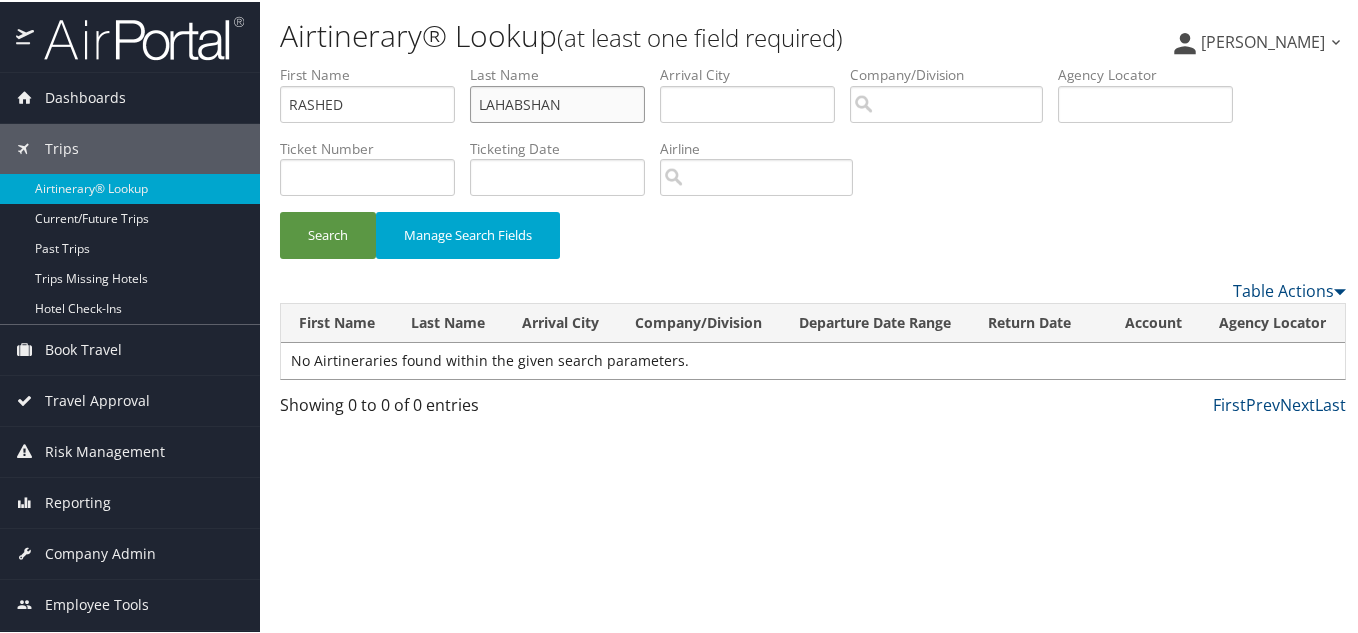drag, startPoint x: 496, startPoint y: 105, endPoint x: 513, endPoint y: 116, distance: 20.248457 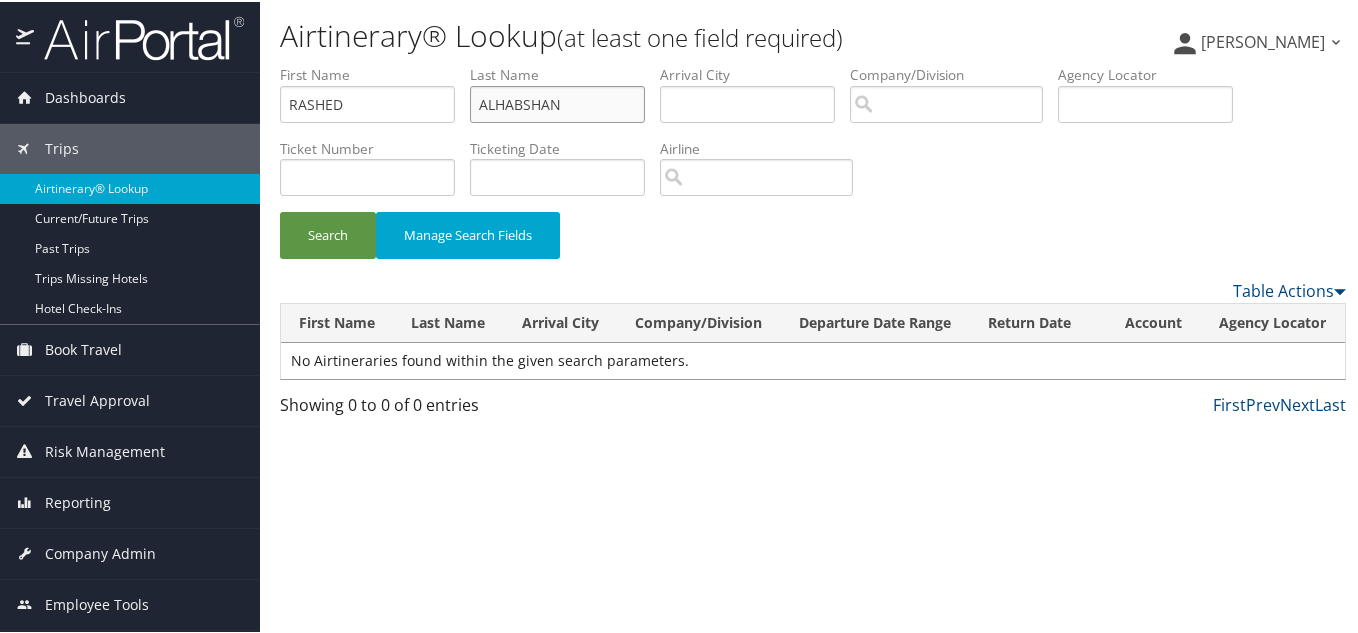 type on "ALHABSHAN" 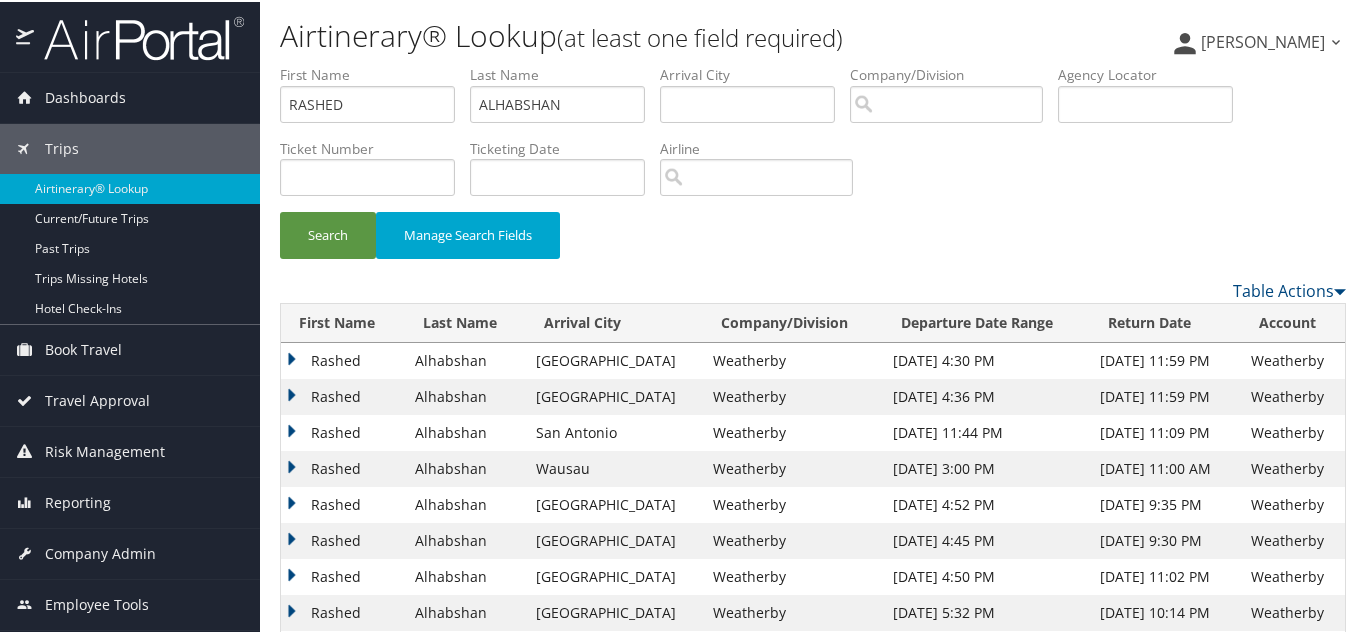 click on "Search Manage Search Fields" at bounding box center [813, 243] 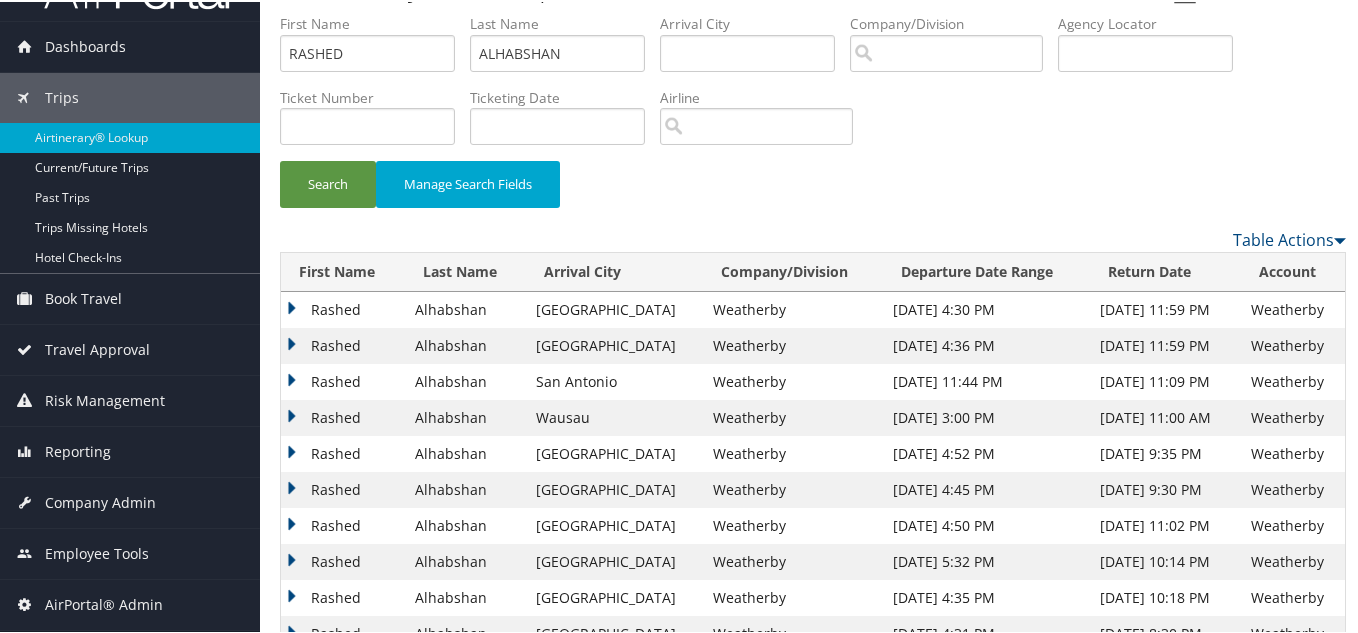 scroll, scrollTop: 100, scrollLeft: 0, axis: vertical 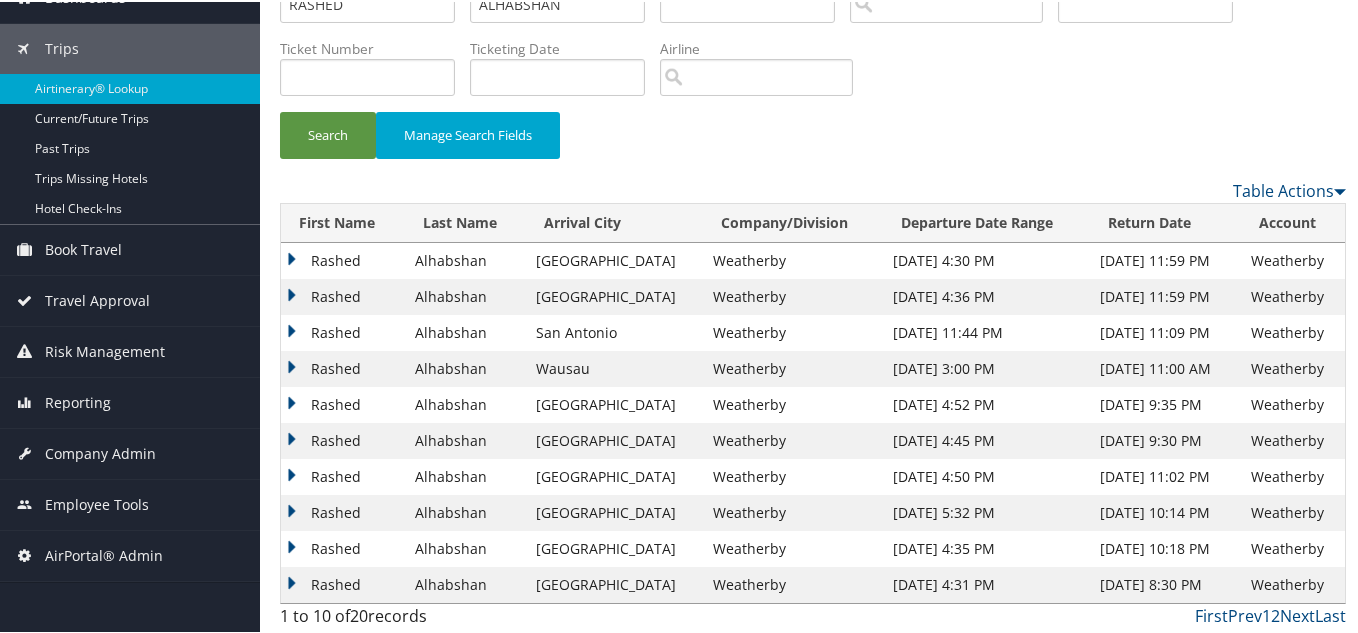 click on "Rashed" at bounding box center [343, 295] 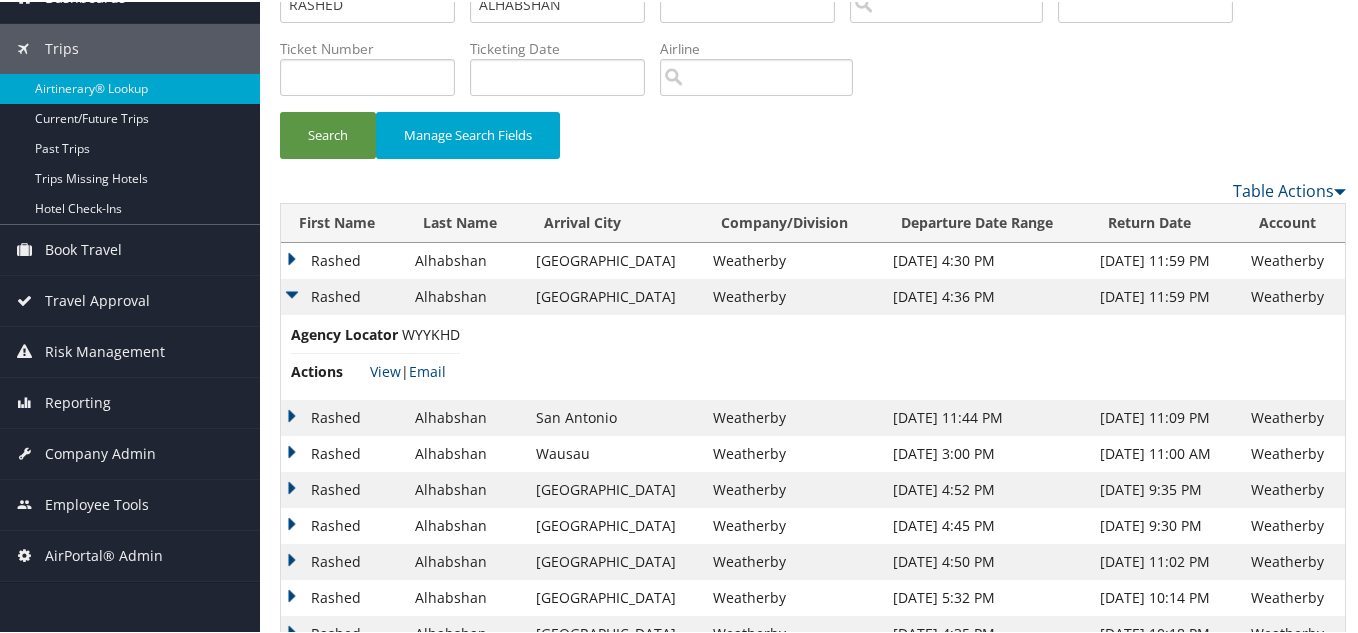 click on "WYYKHD" at bounding box center (431, 332) 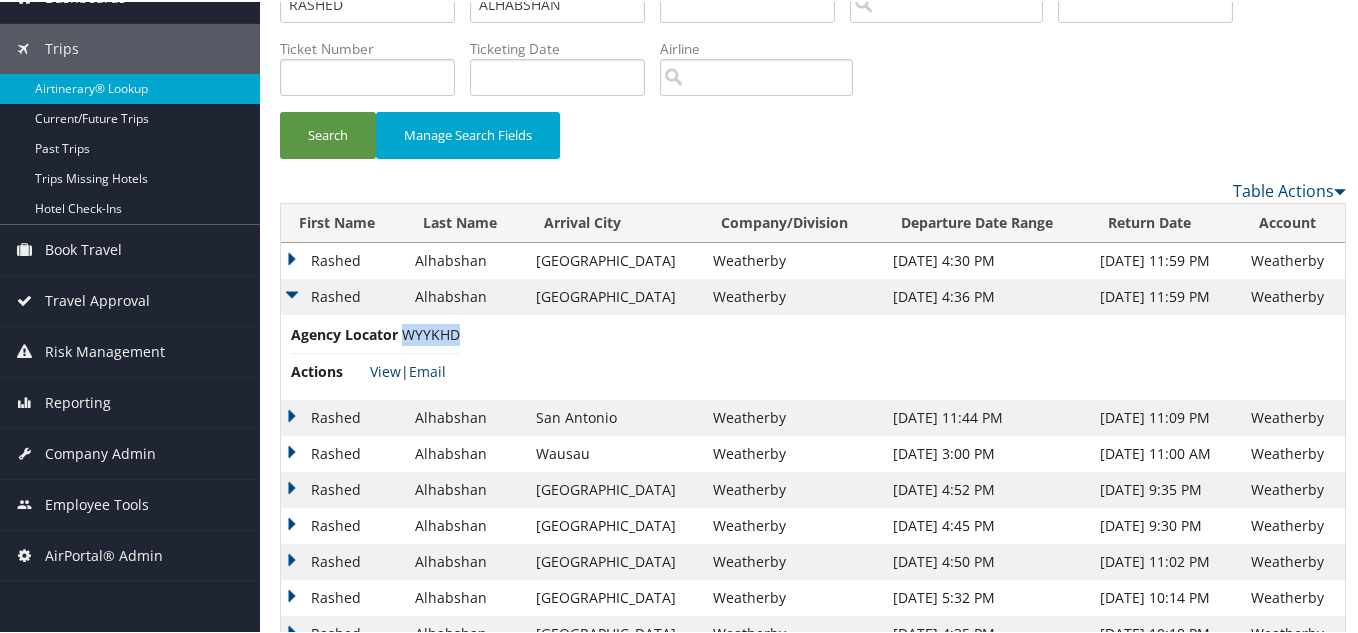 click on "WYYKHD" at bounding box center [431, 332] 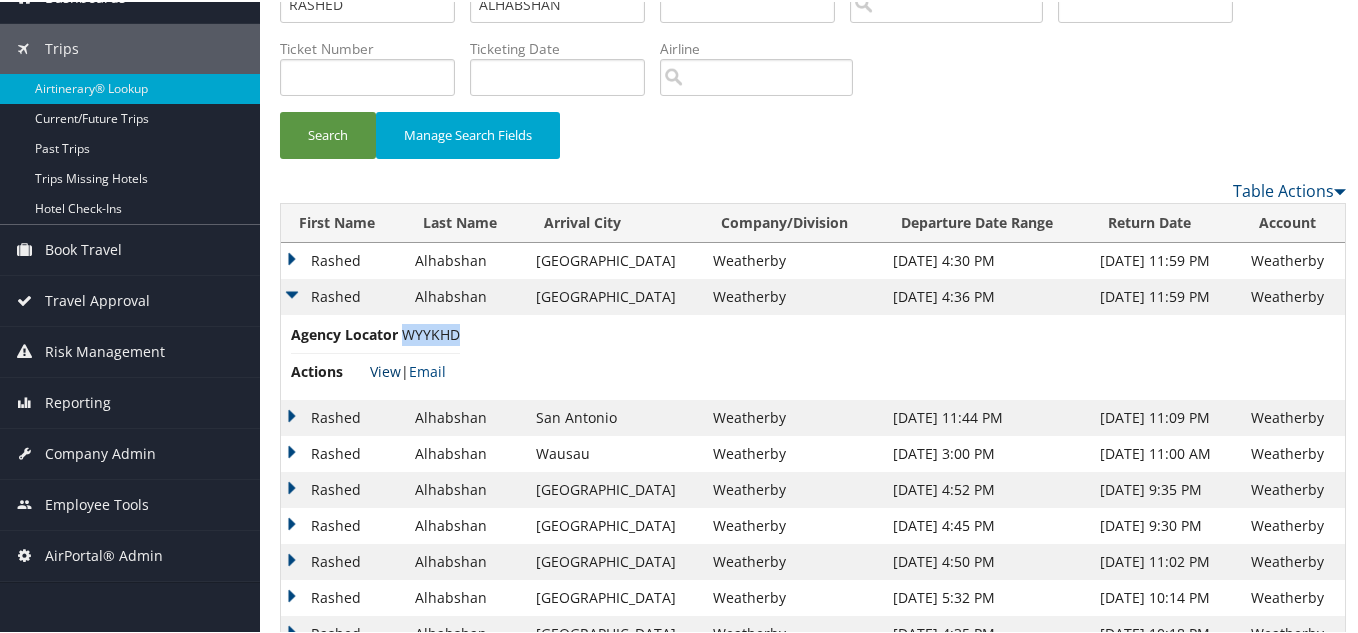 click on "View" at bounding box center [385, 369] 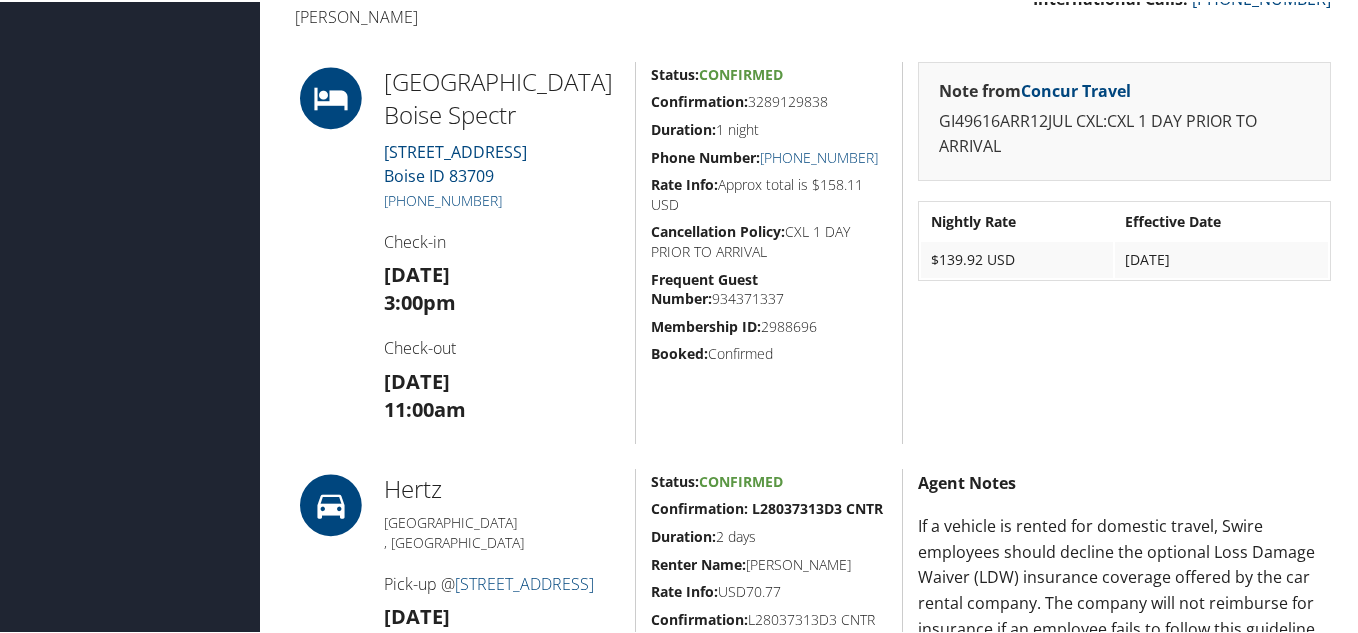 scroll, scrollTop: 700, scrollLeft: 0, axis: vertical 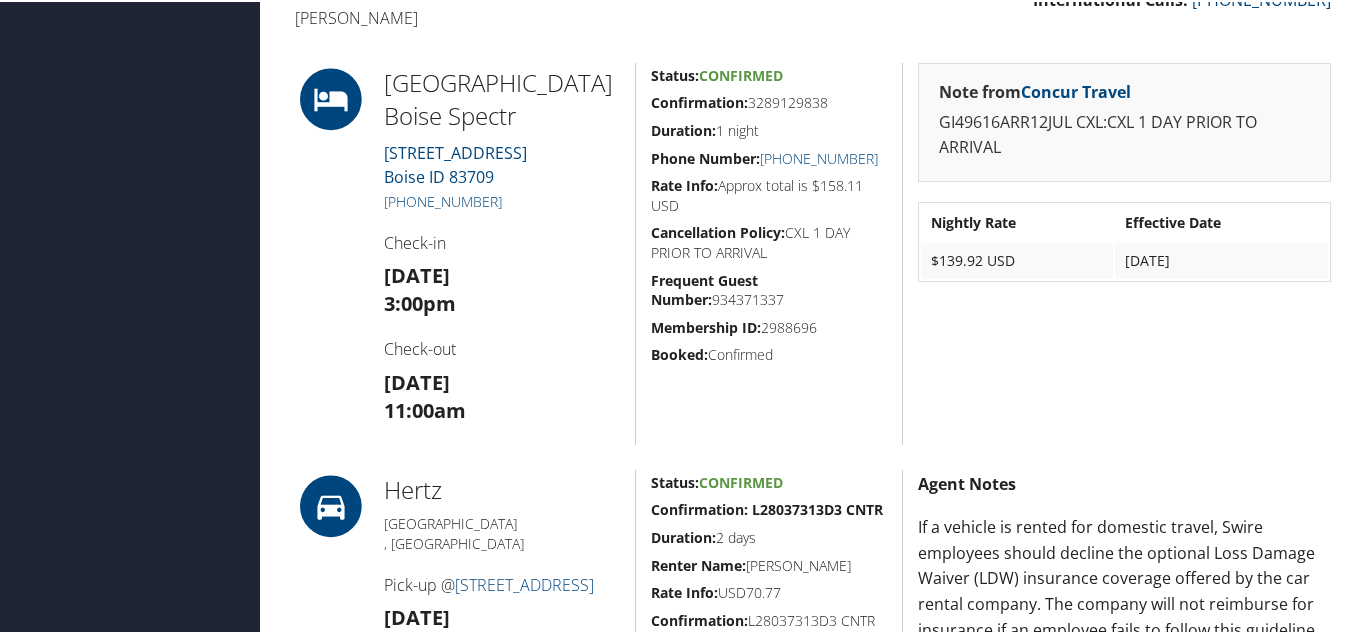 drag, startPoint x: 519, startPoint y: 194, endPoint x: 382, endPoint y: 199, distance: 137.09122 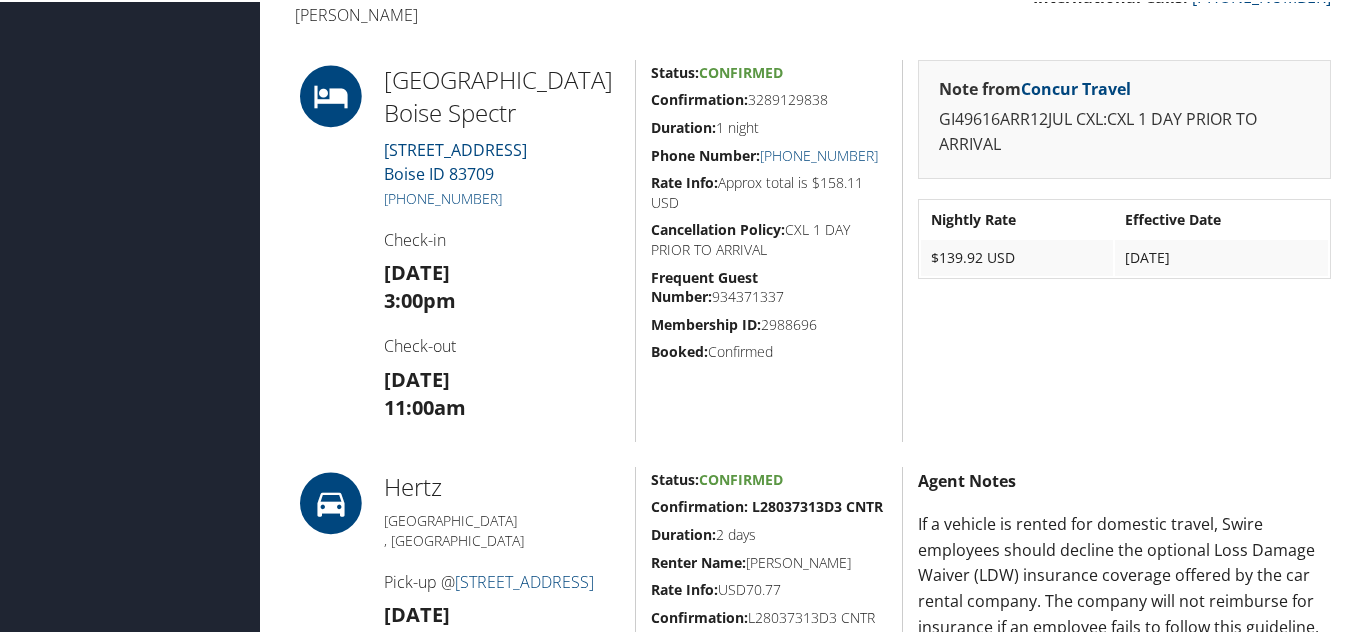scroll, scrollTop: 700, scrollLeft: 0, axis: vertical 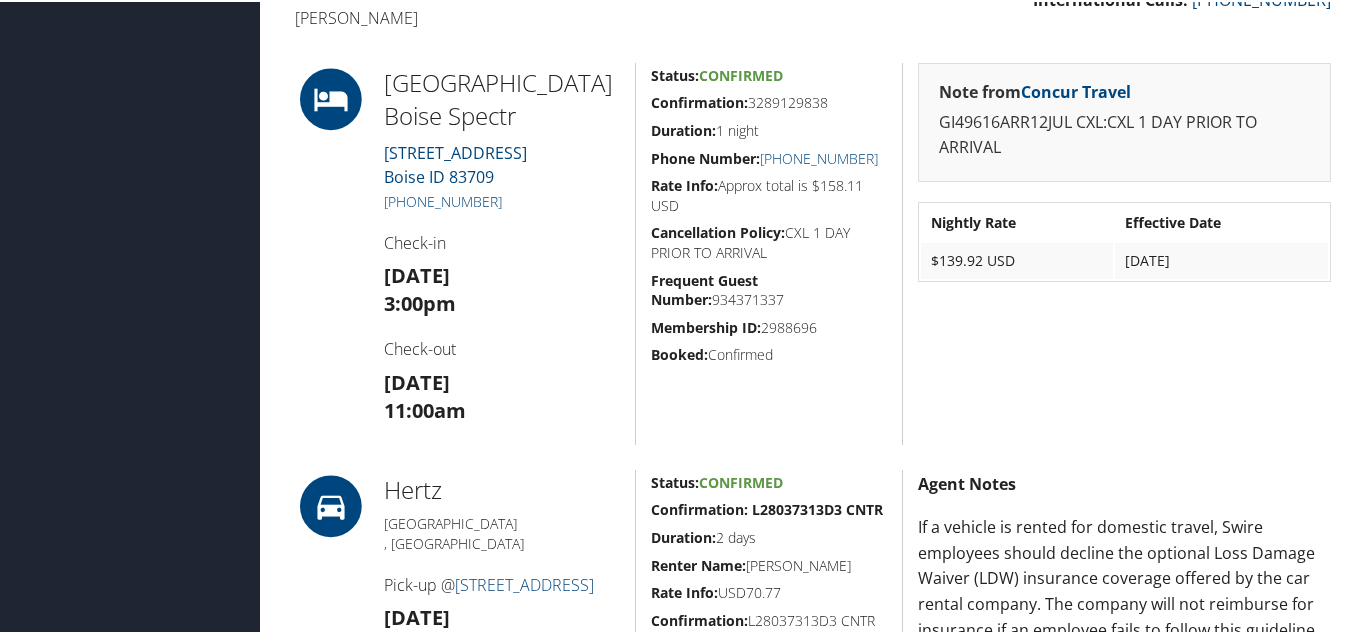 drag, startPoint x: 289, startPoint y: 312, endPoint x: 391, endPoint y: 266, distance: 111.89281 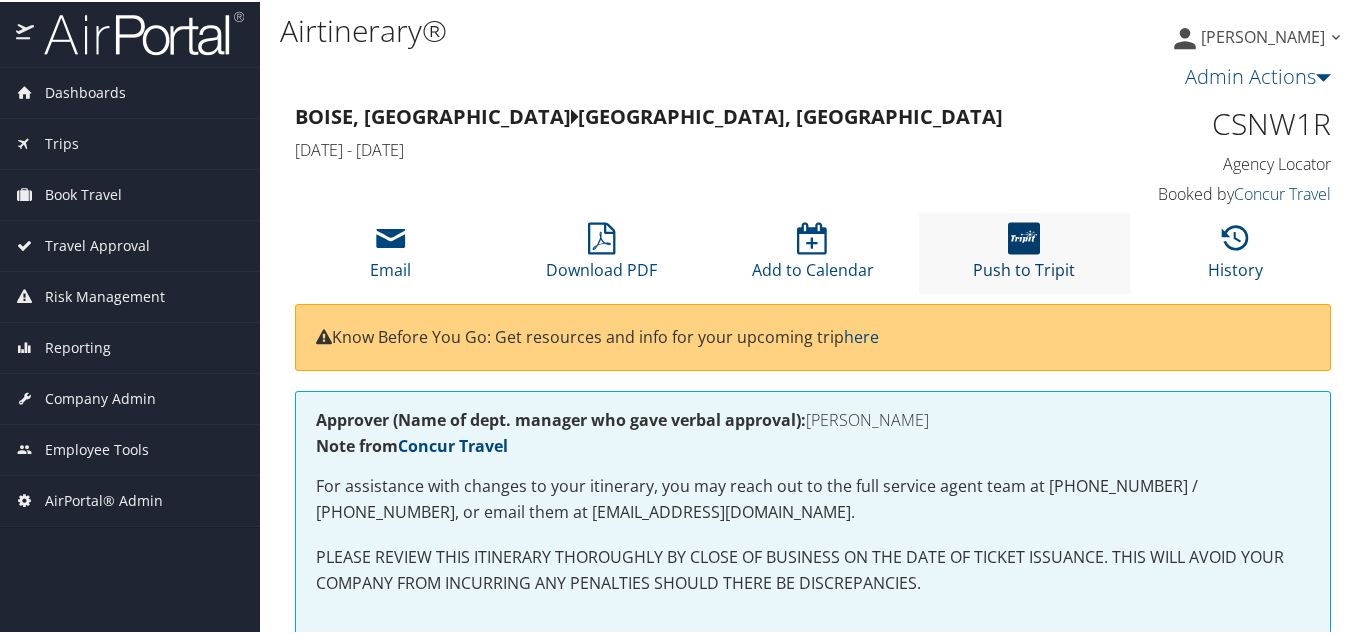 scroll, scrollTop: 0, scrollLeft: 0, axis: both 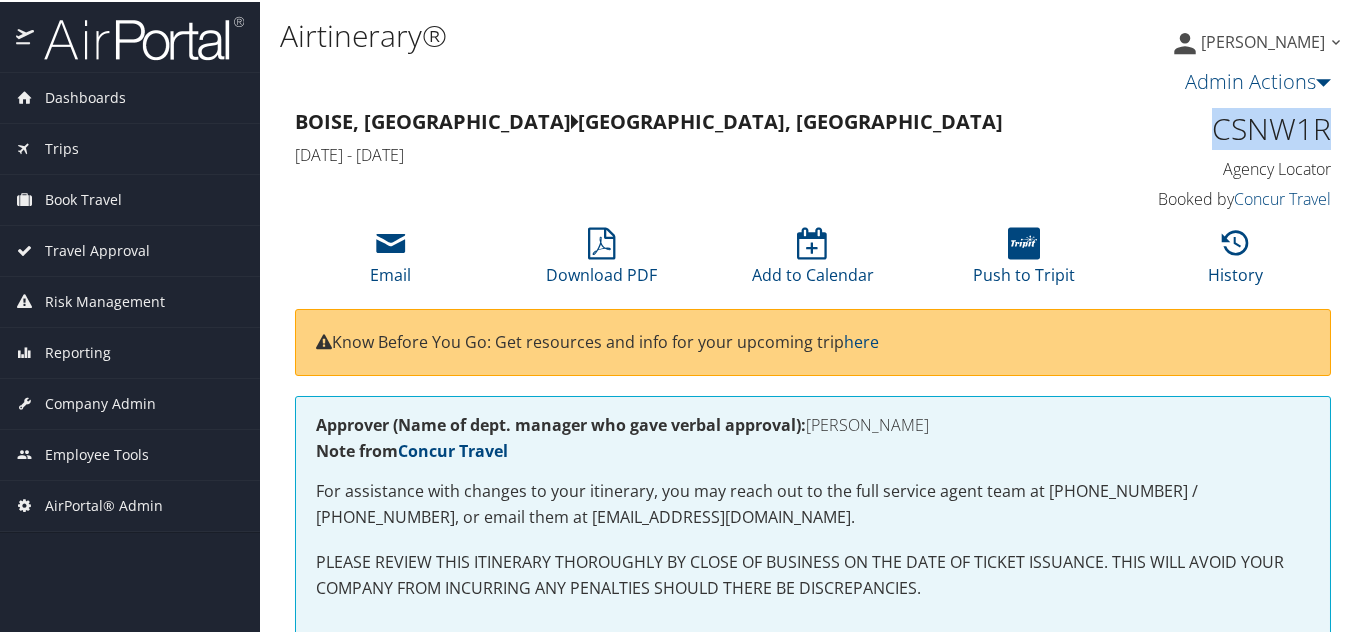 drag, startPoint x: 1333, startPoint y: 131, endPoint x: 1185, endPoint y: 138, distance: 148.16545 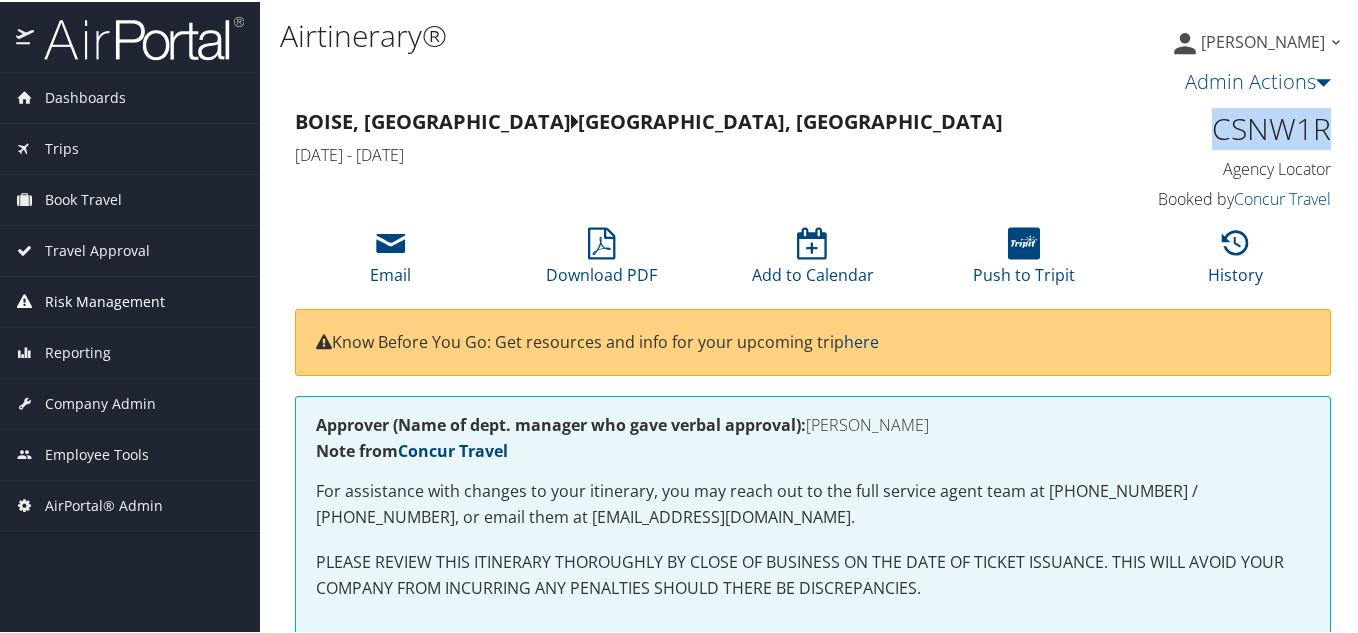 copy on "CSNW1R" 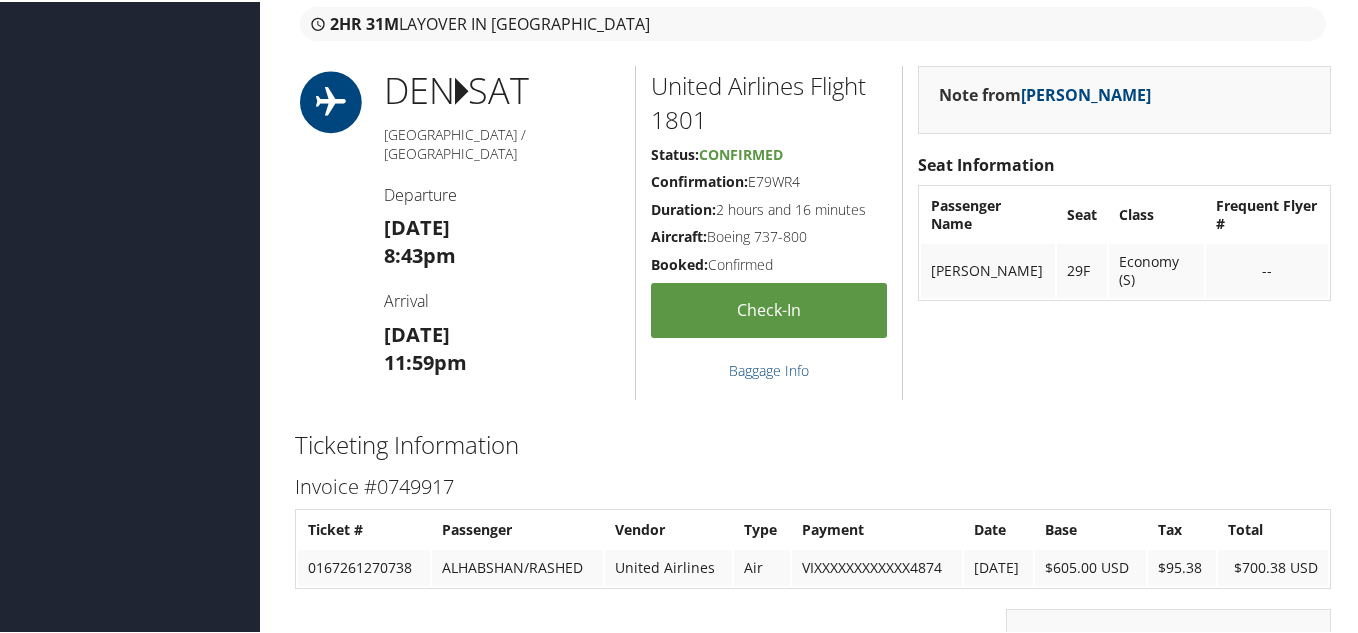 scroll, scrollTop: 3000, scrollLeft: 0, axis: vertical 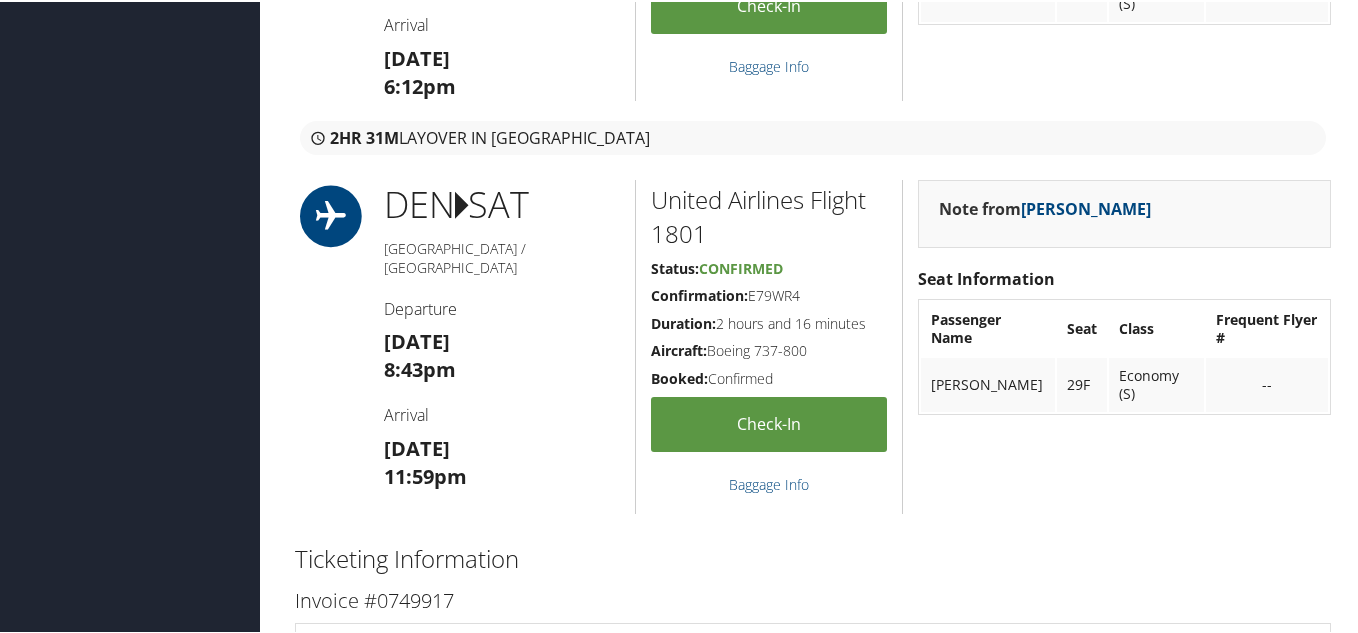 drag, startPoint x: 195, startPoint y: 440, endPoint x: 211, endPoint y: 236, distance: 204.6265 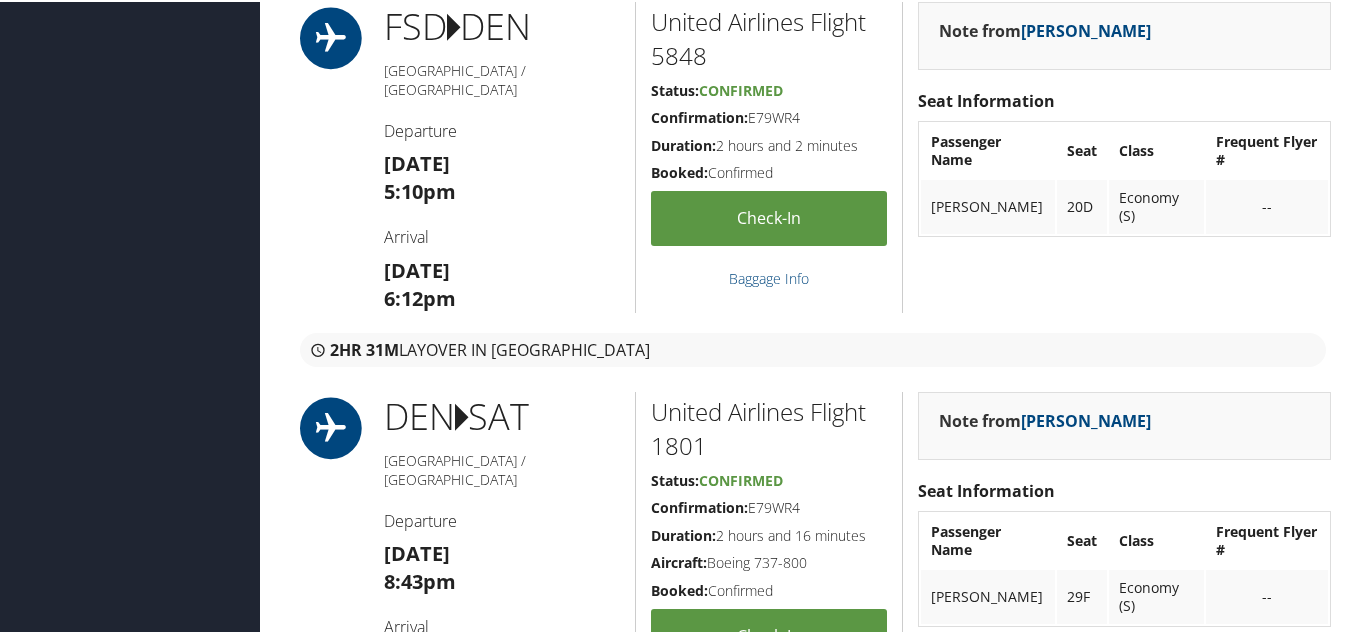 scroll, scrollTop: 2800, scrollLeft: 0, axis: vertical 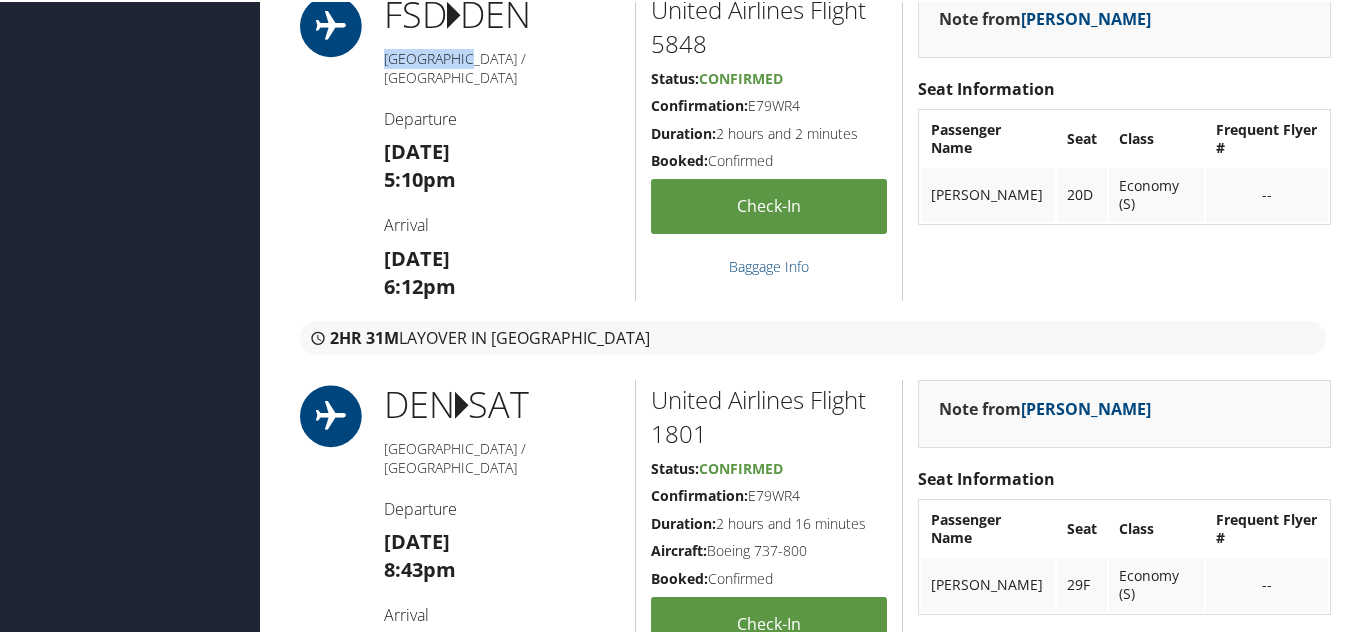 drag, startPoint x: 446, startPoint y: 54, endPoint x: 382, endPoint y: 57, distance: 64.070274 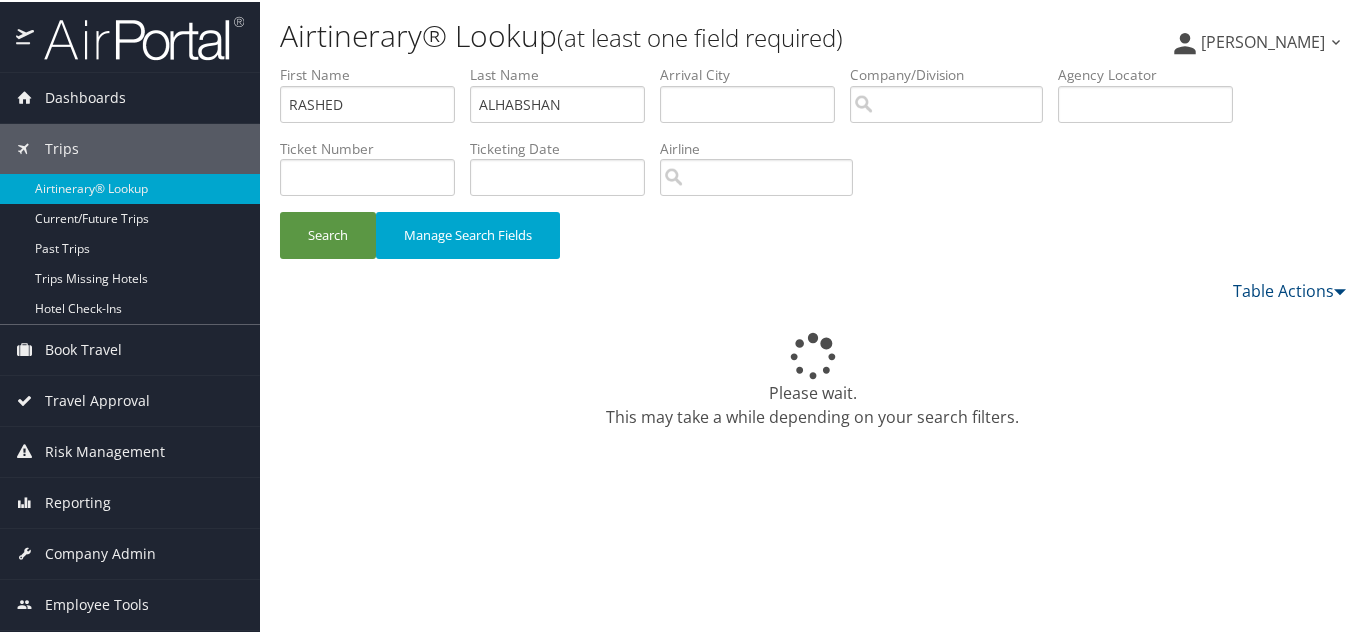 scroll, scrollTop: 47, scrollLeft: 0, axis: vertical 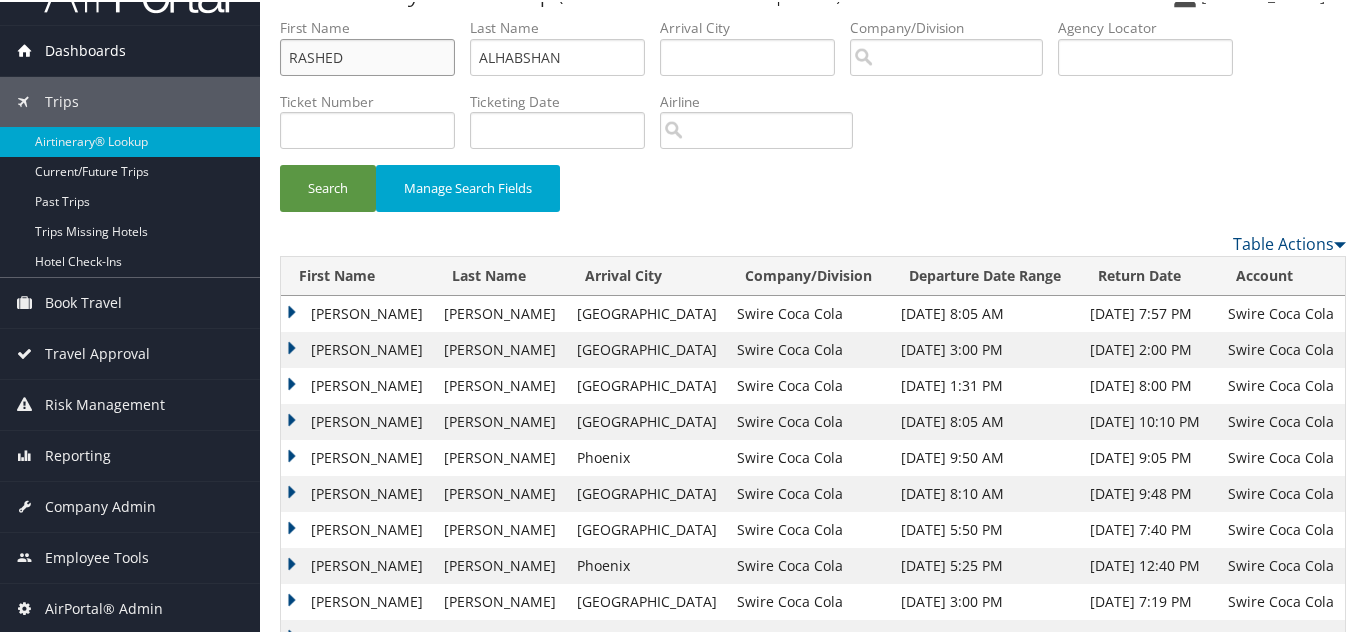 drag, startPoint x: 392, startPoint y: 56, endPoint x: 246, endPoint y: 58, distance: 146.0137 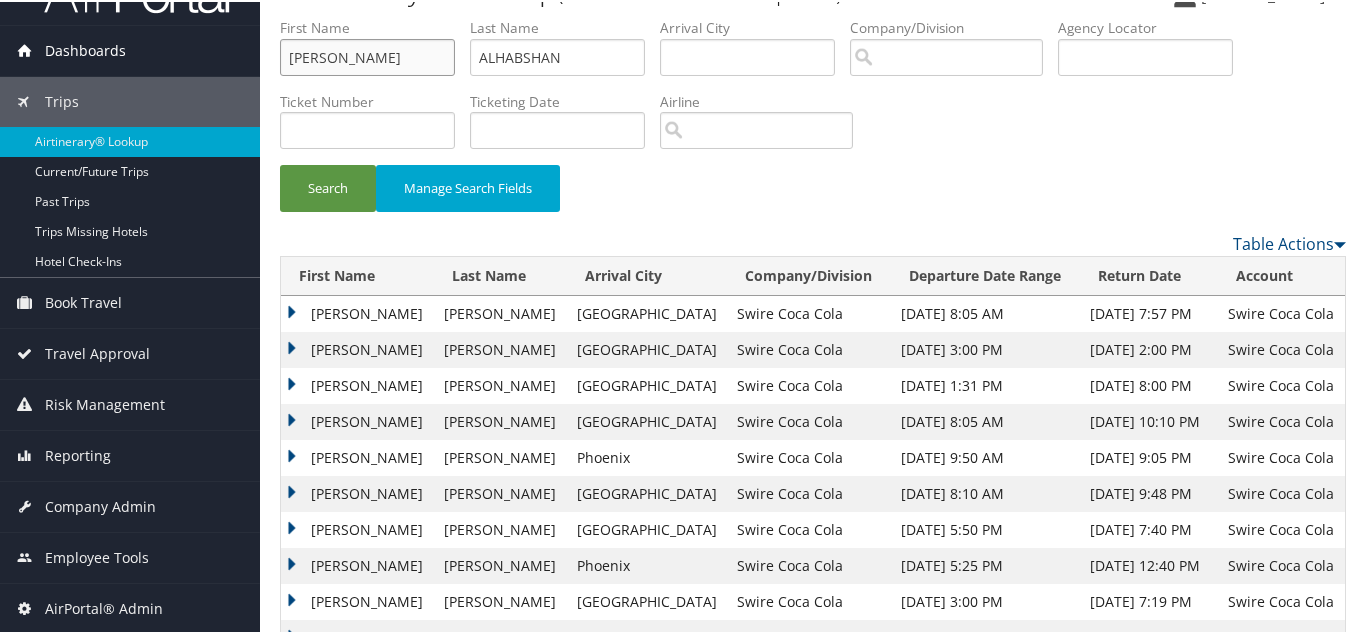 type on "[PERSON_NAME]" 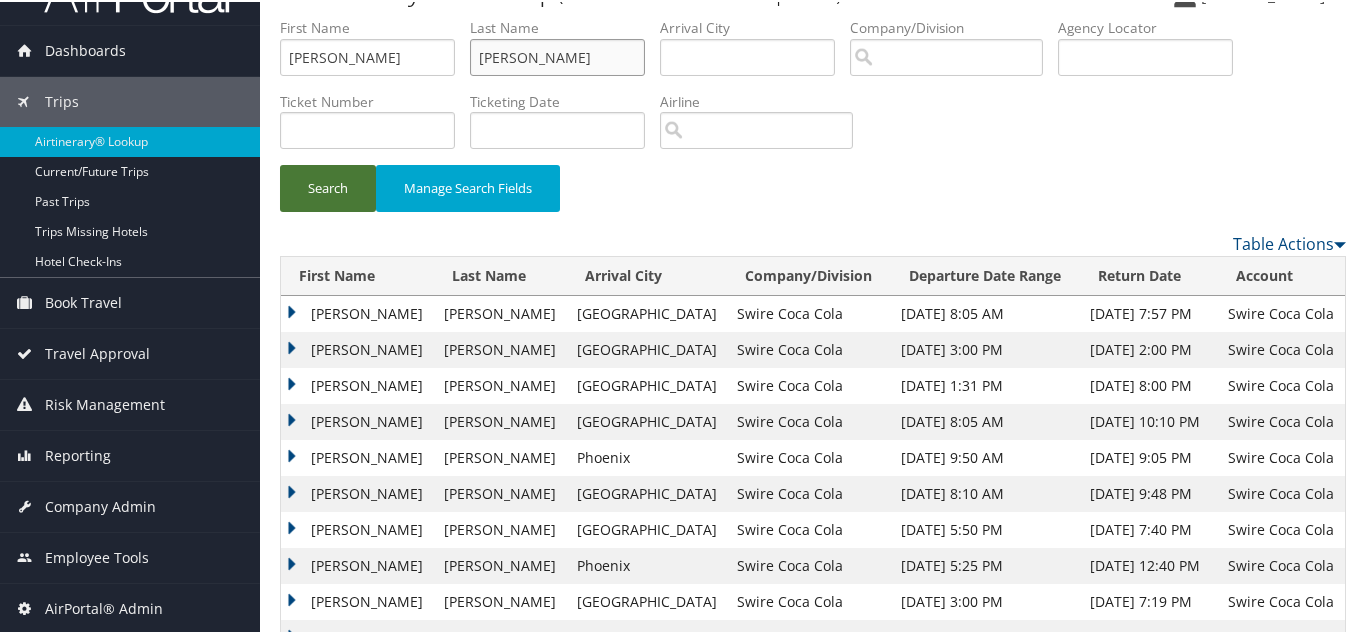 type on "[PERSON_NAME]" 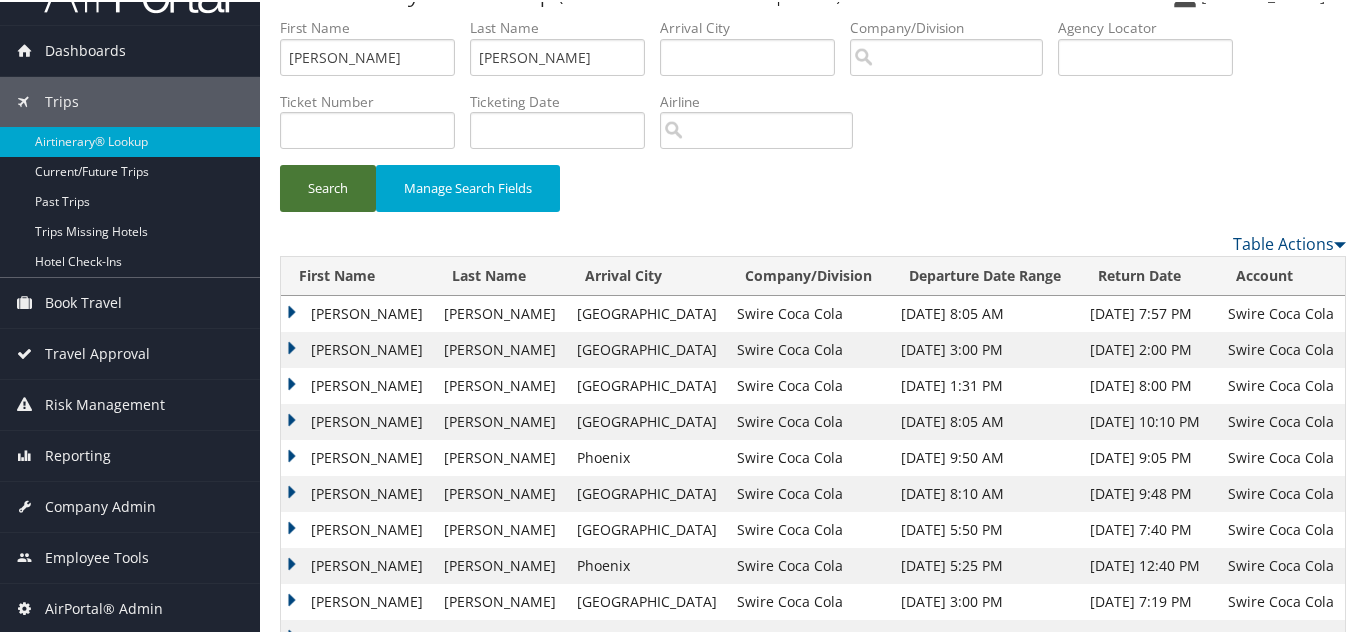 click on "Search" at bounding box center [328, 186] 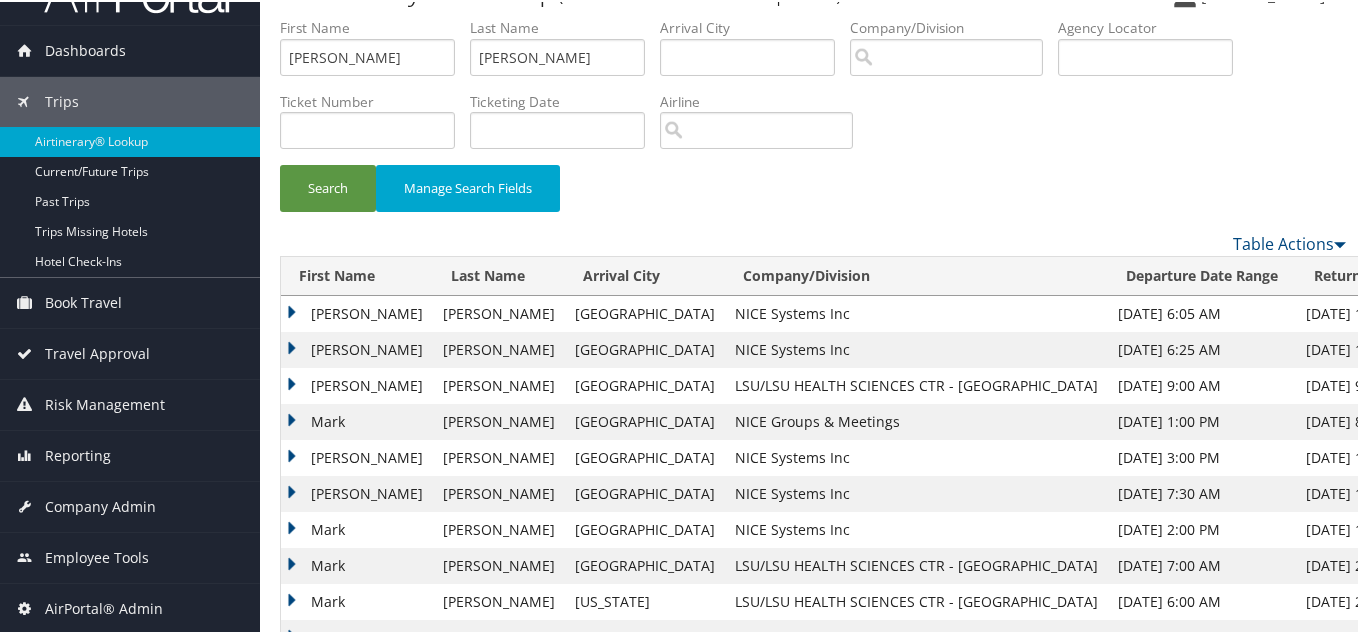 click on "Search Manage Search Fields" at bounding box center [813, 196] 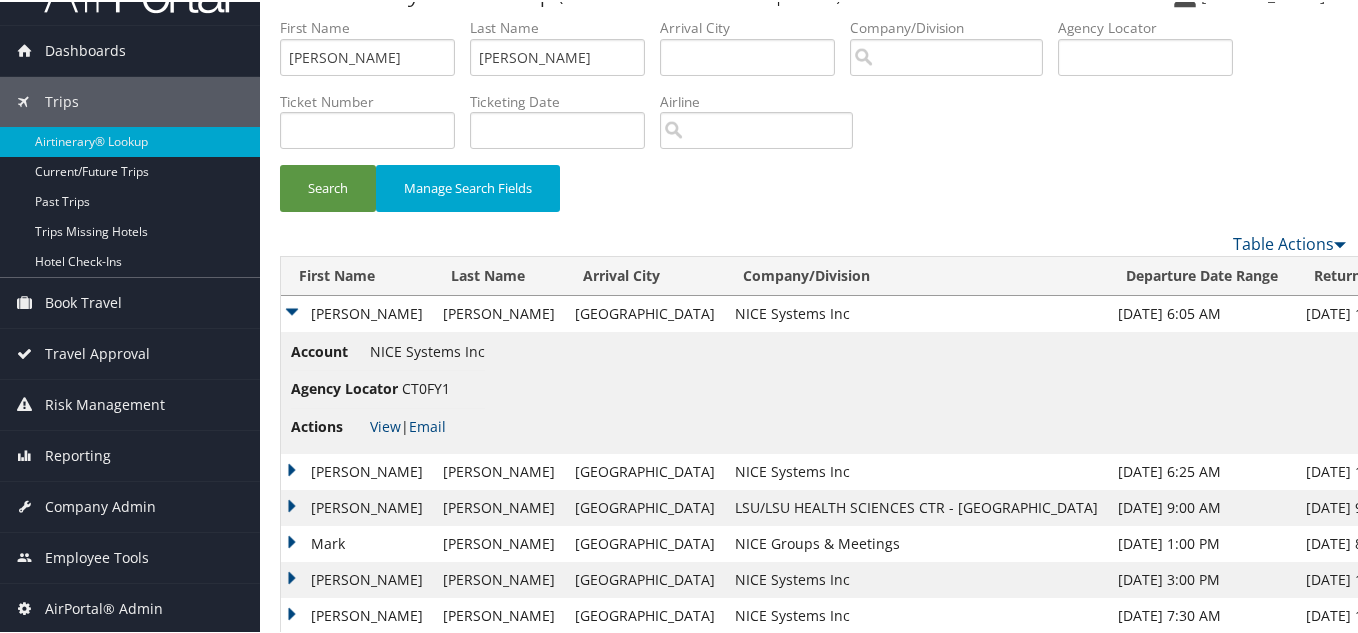 click on "Search Manage Search Fields" at bounding box center (813, 196) 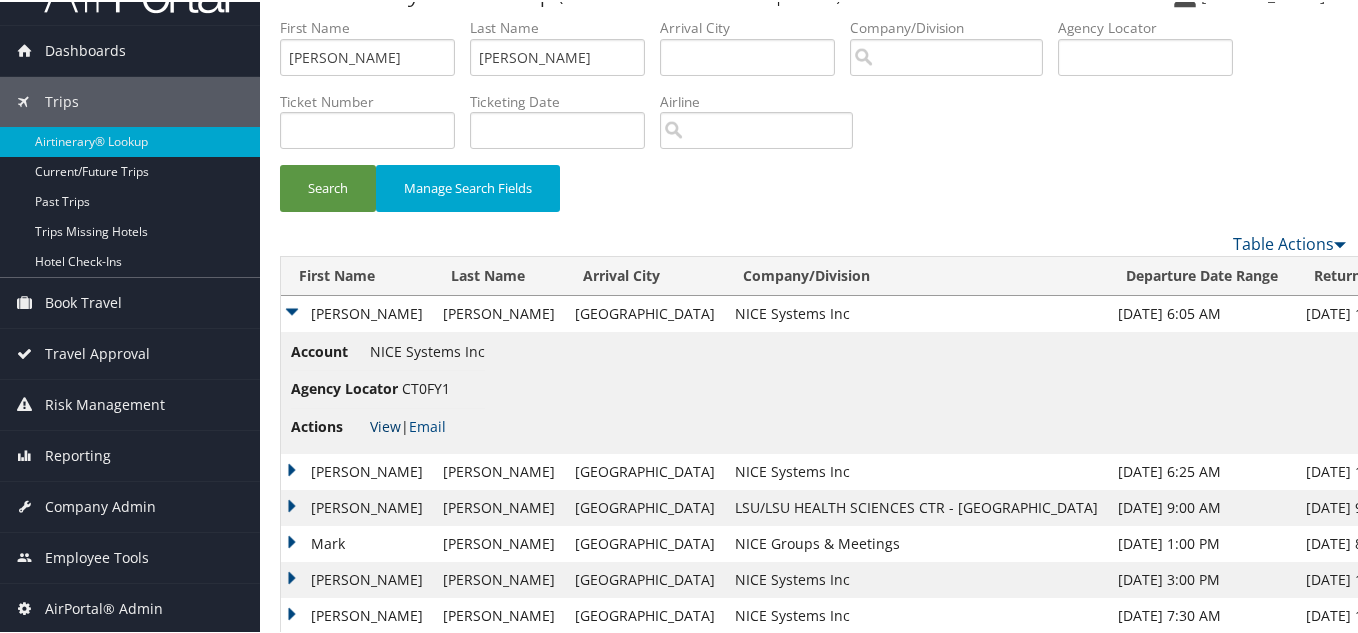 click on "View" at bounding box center [385, 424] 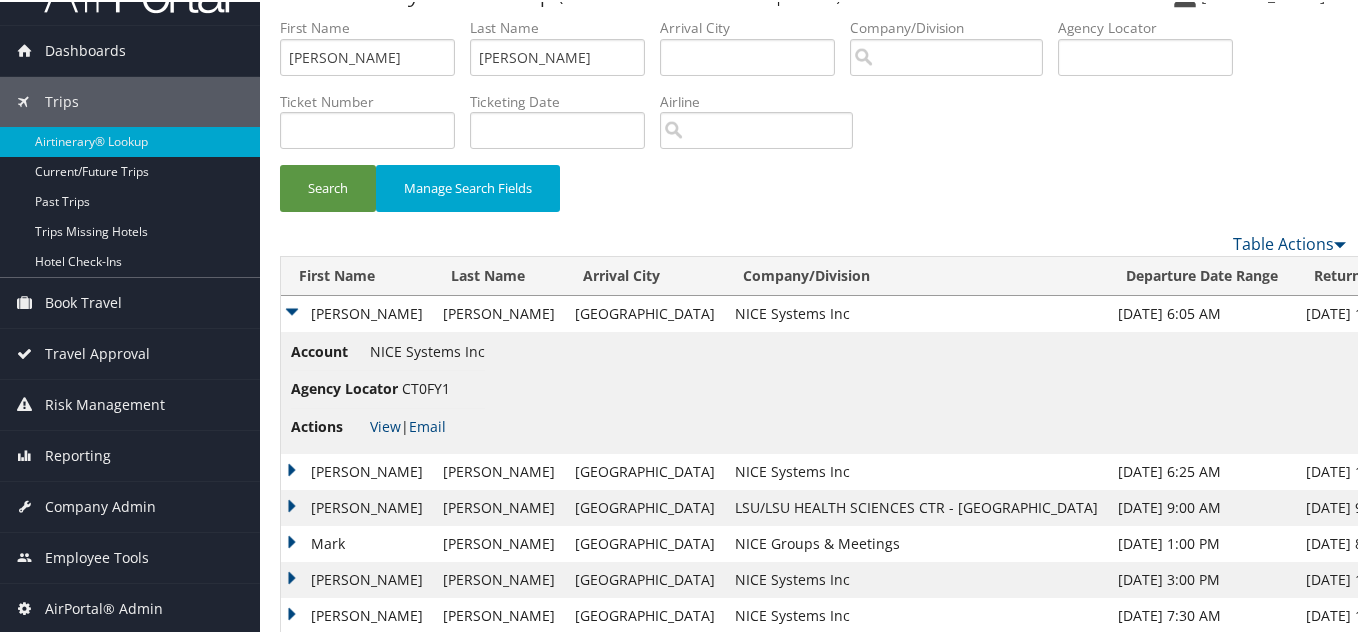 click on "CT0FY1" at bounding box center [426, 386] 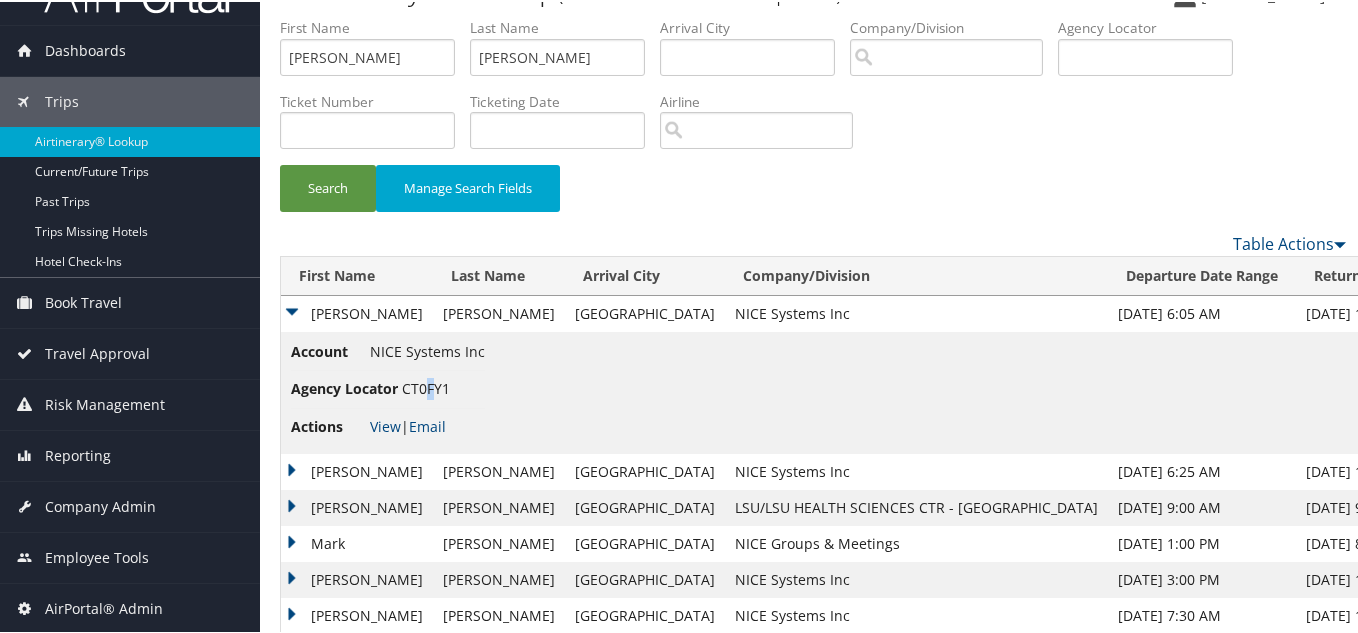 click on "CT0FY1" at bounding box center (426, 386) 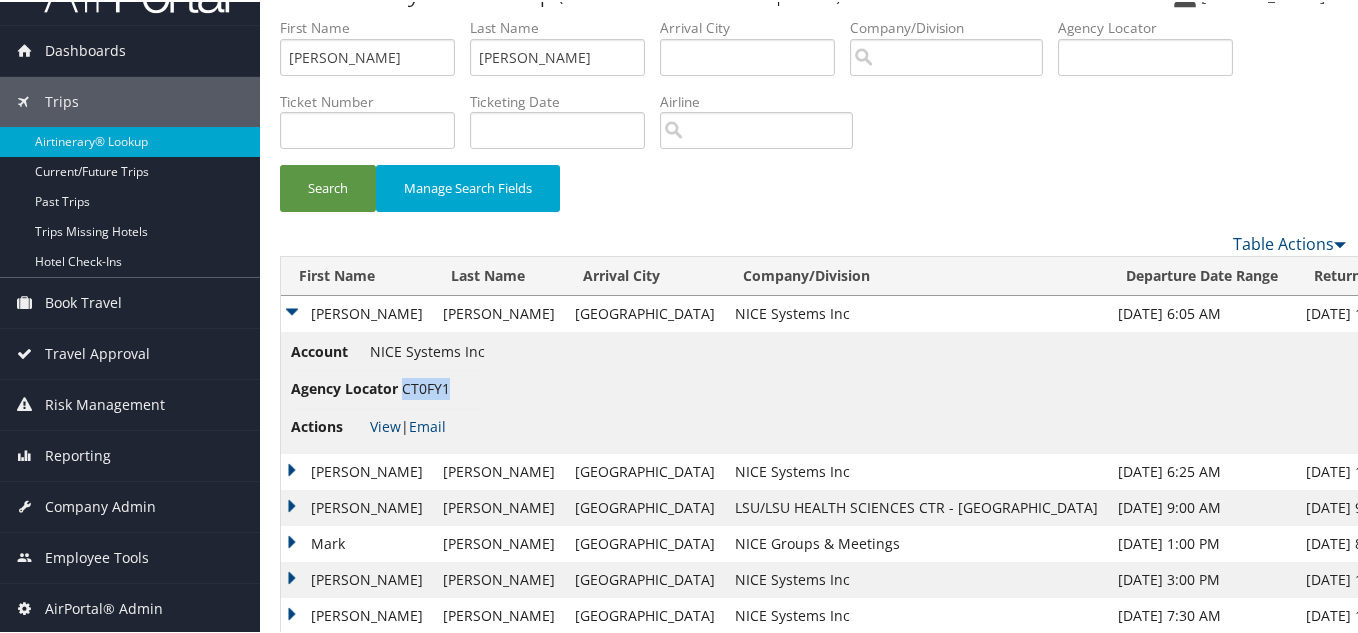 click on "CT0FY1" at bounding box center [426, 386] 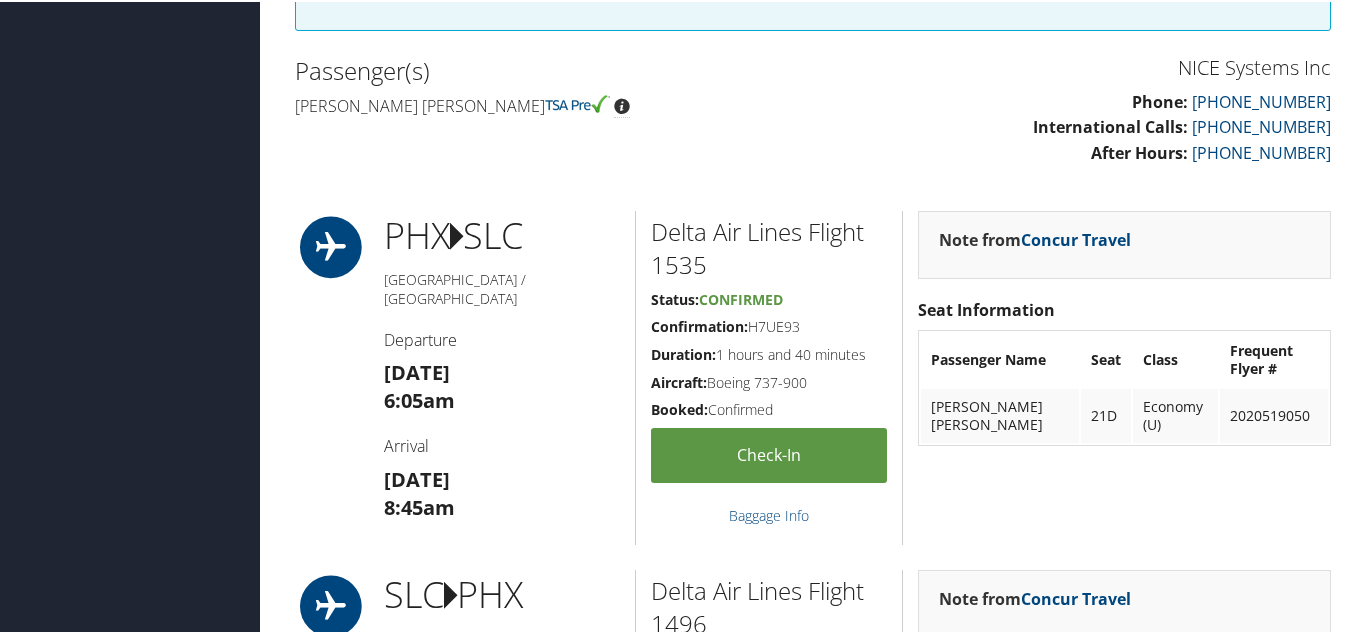 scroll, scrollTop: 400, scrollLeft: 0, axis: vertical 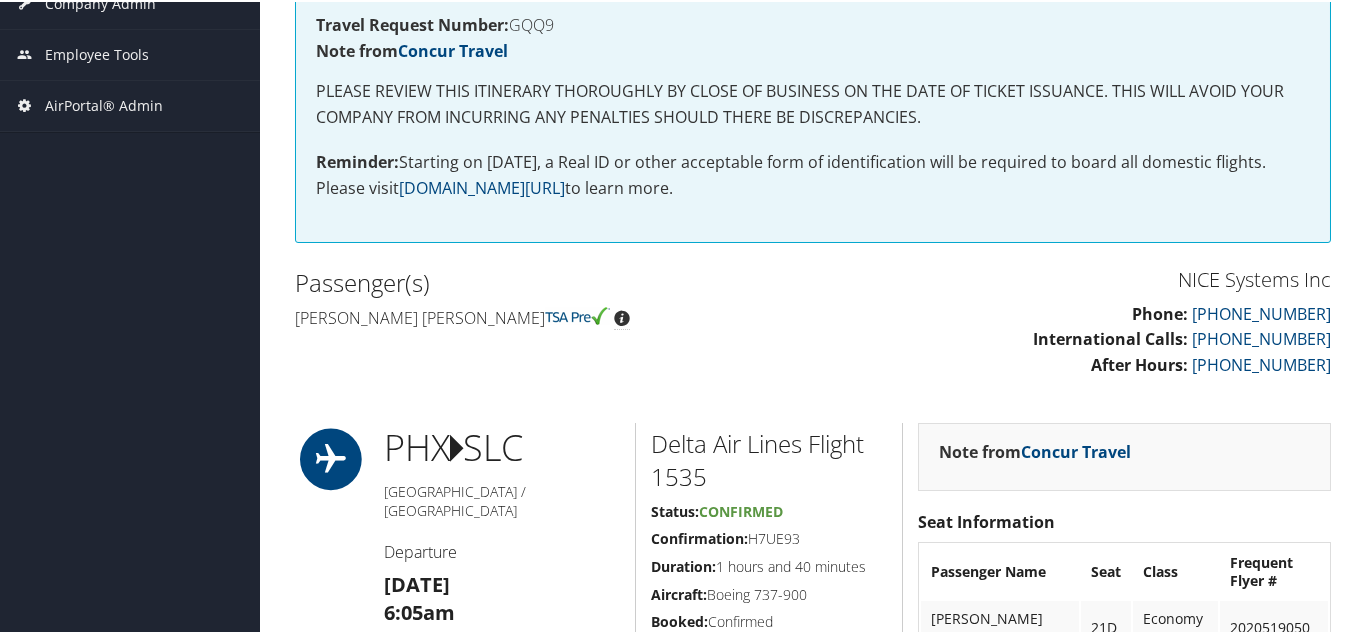 drag, startPoint x: 200, startPoint y: 303, endPoint x: 119, endPoint y: 151, distance: 172.2353 